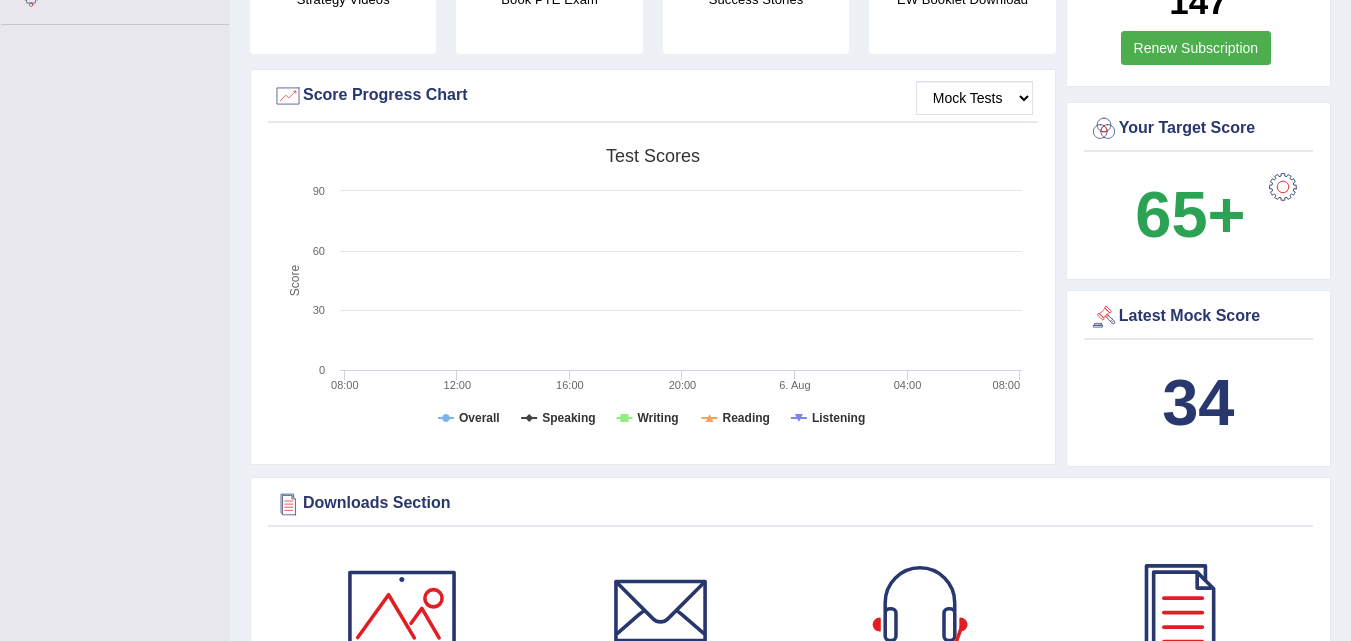 scroll, scrollTop: 530, scrollLeft: 0, axis: vertical 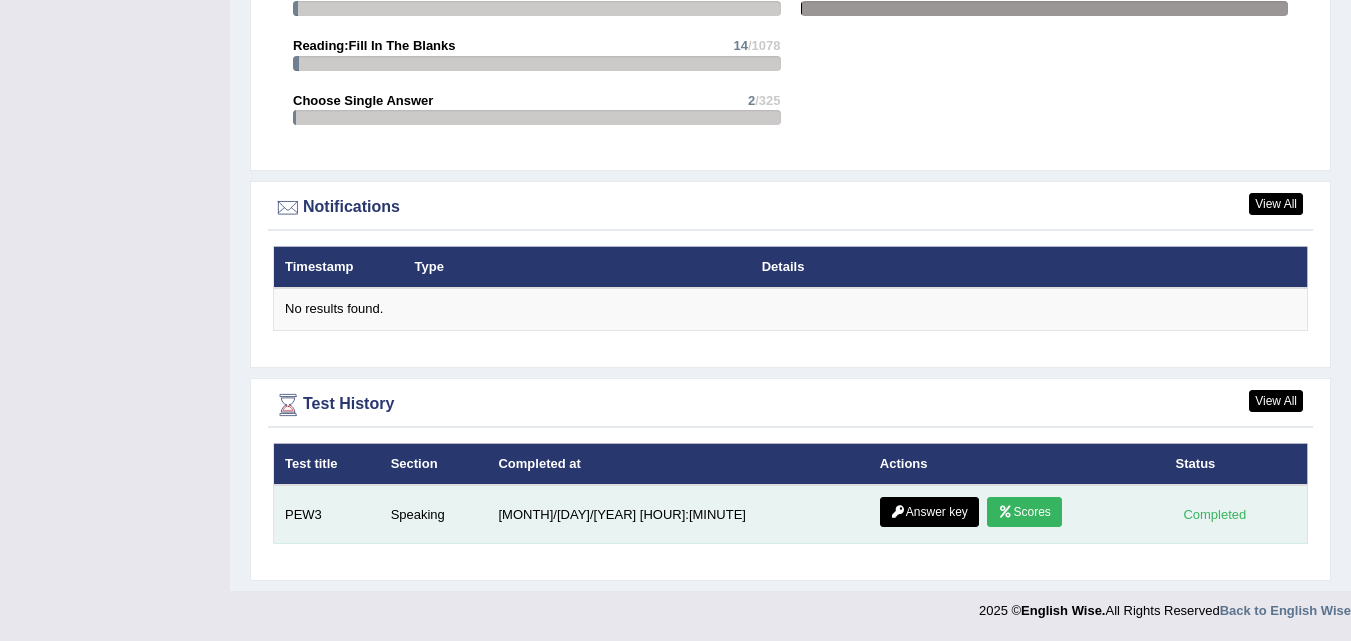click on "Scores" at bounding box center (1024, 512) 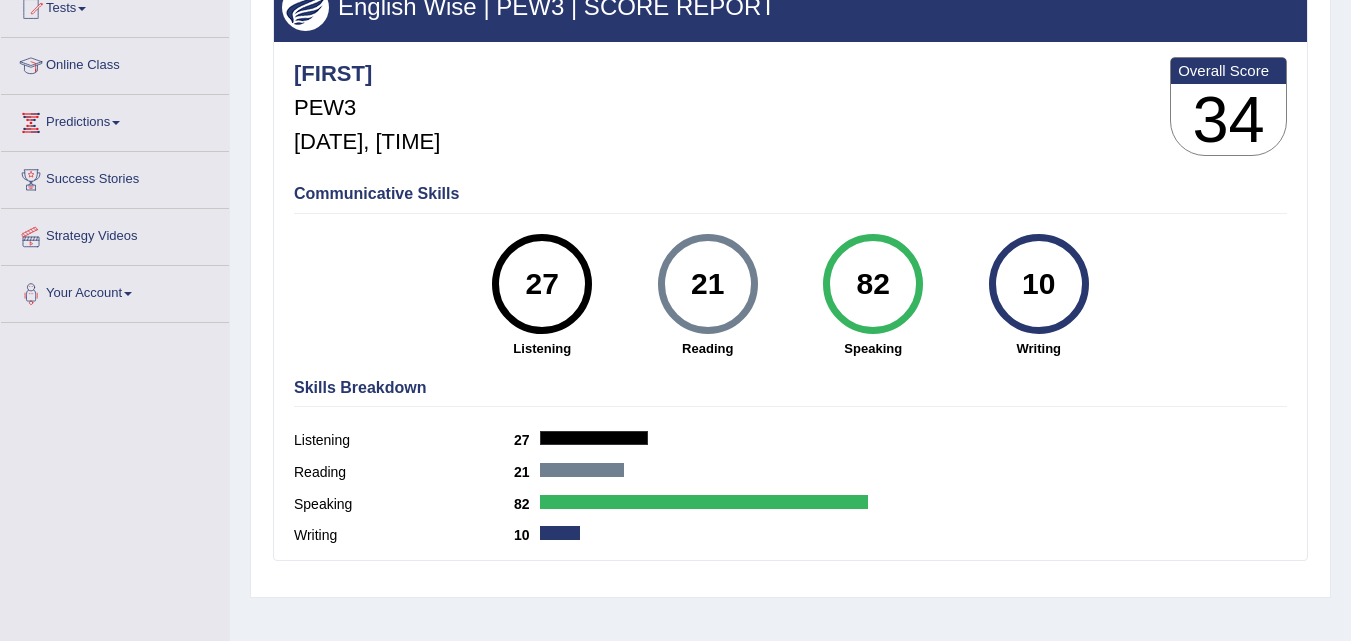 scroll, scrollTop: 0, scrollLeft: 0, axis: both 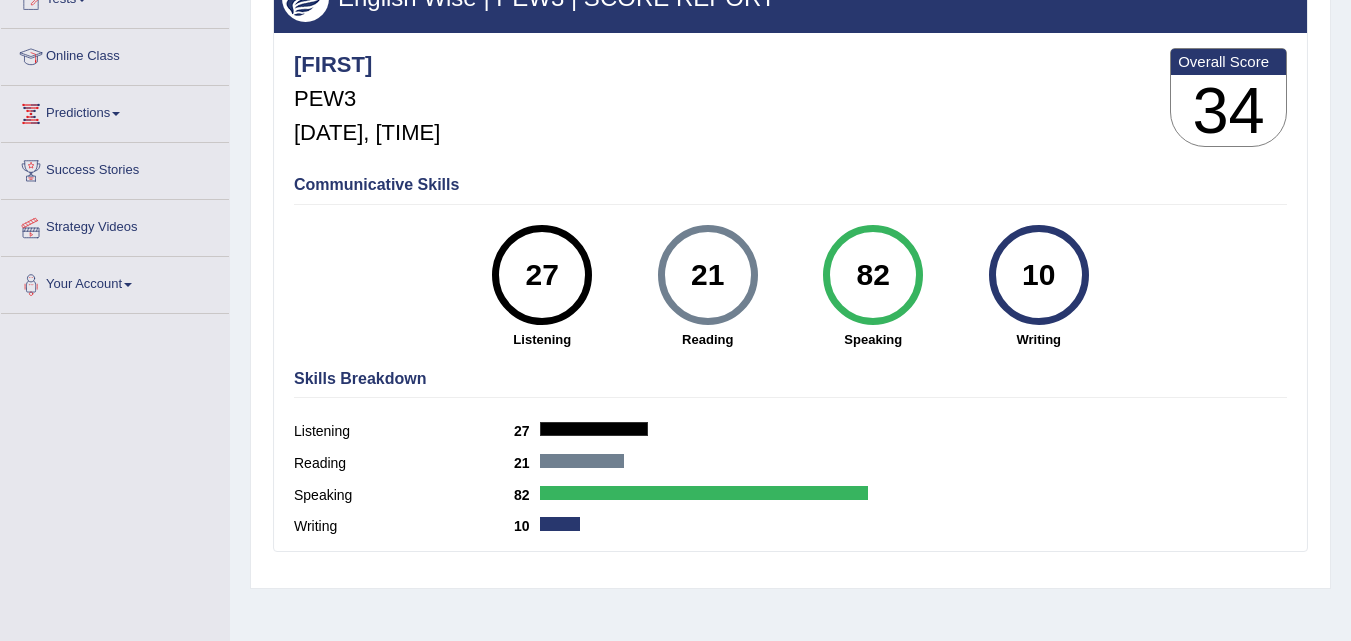 drag, startPoint x: 900, startPoint y: 273, endPoint x: 833, endPoint y: 242, distance: 73.82411 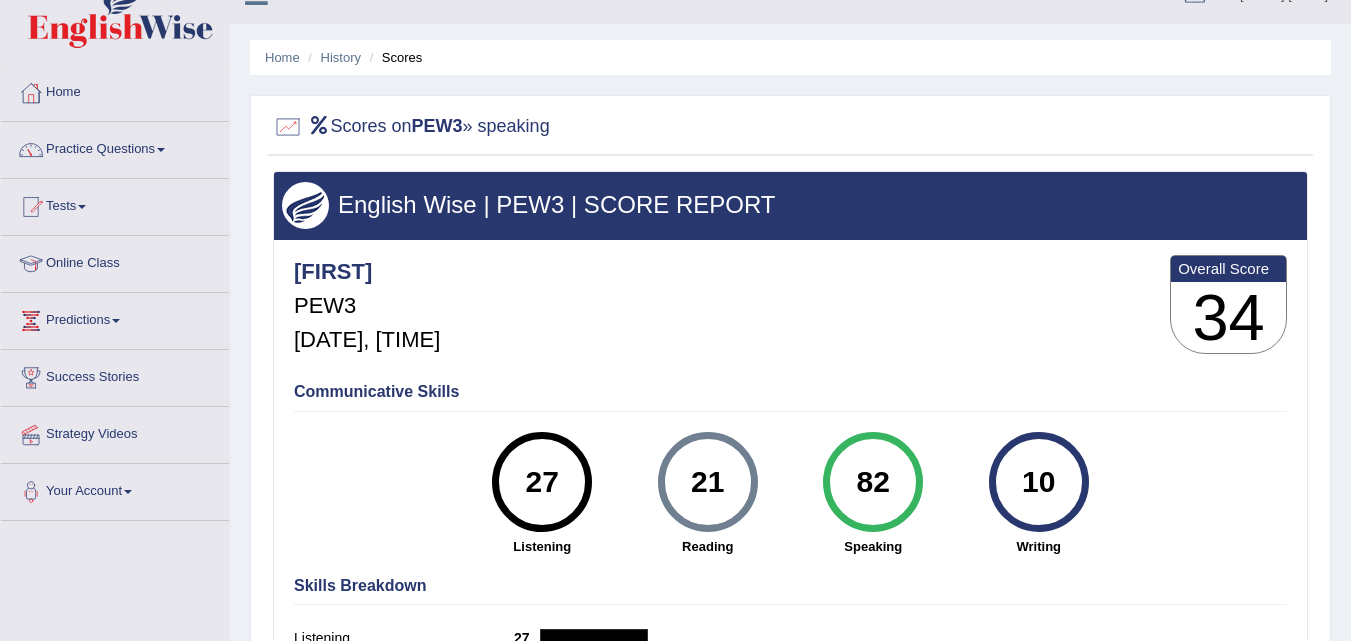 scroll, scrollTop: 0, scrollLeft: 0, axis: both 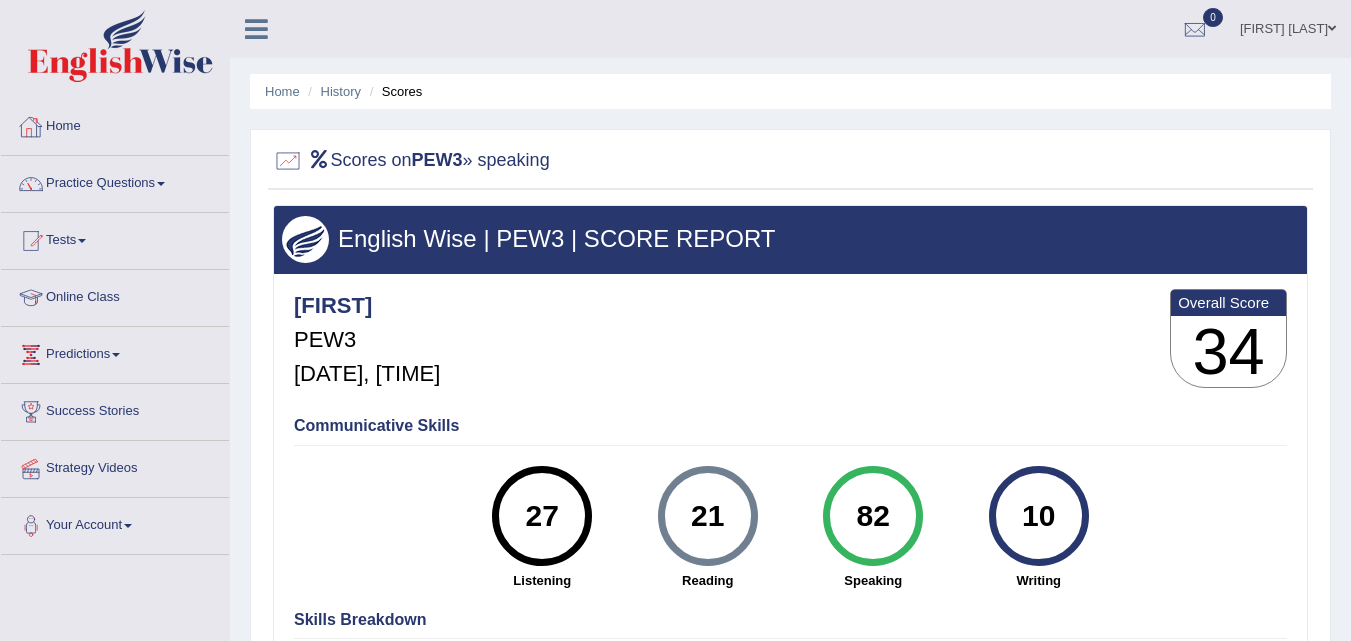 click at bounding box center (115, 49) 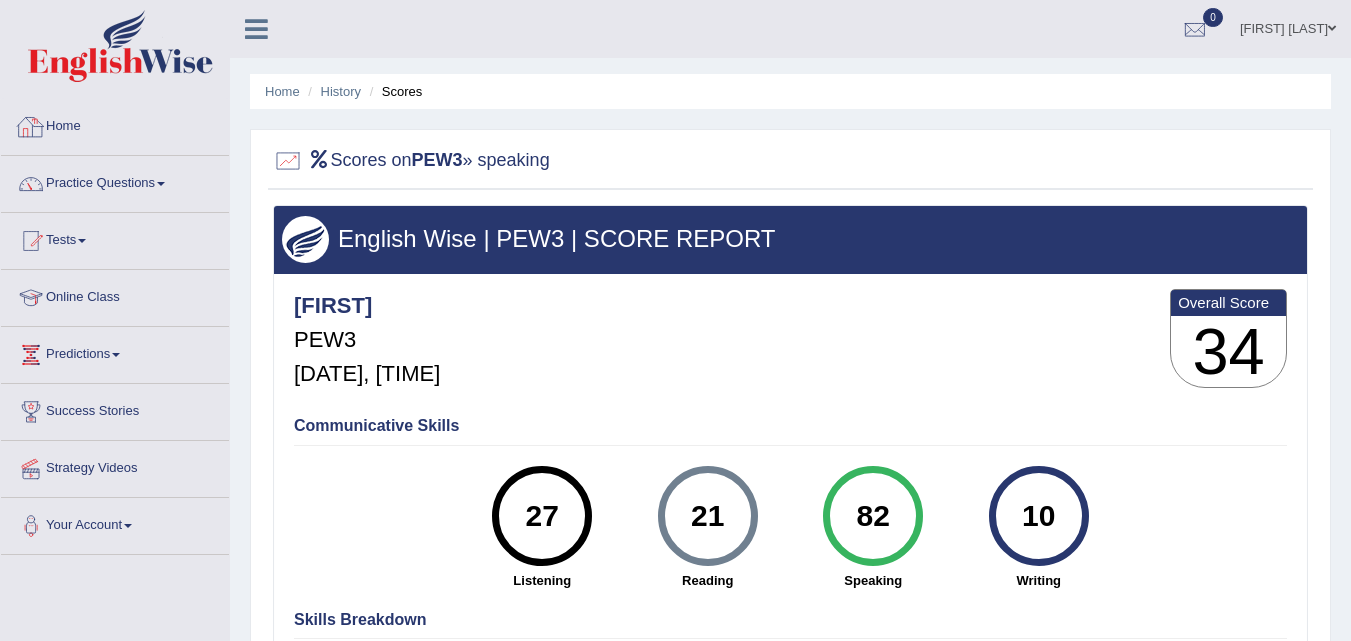 click on "Home" at bounding box center (115, 124) 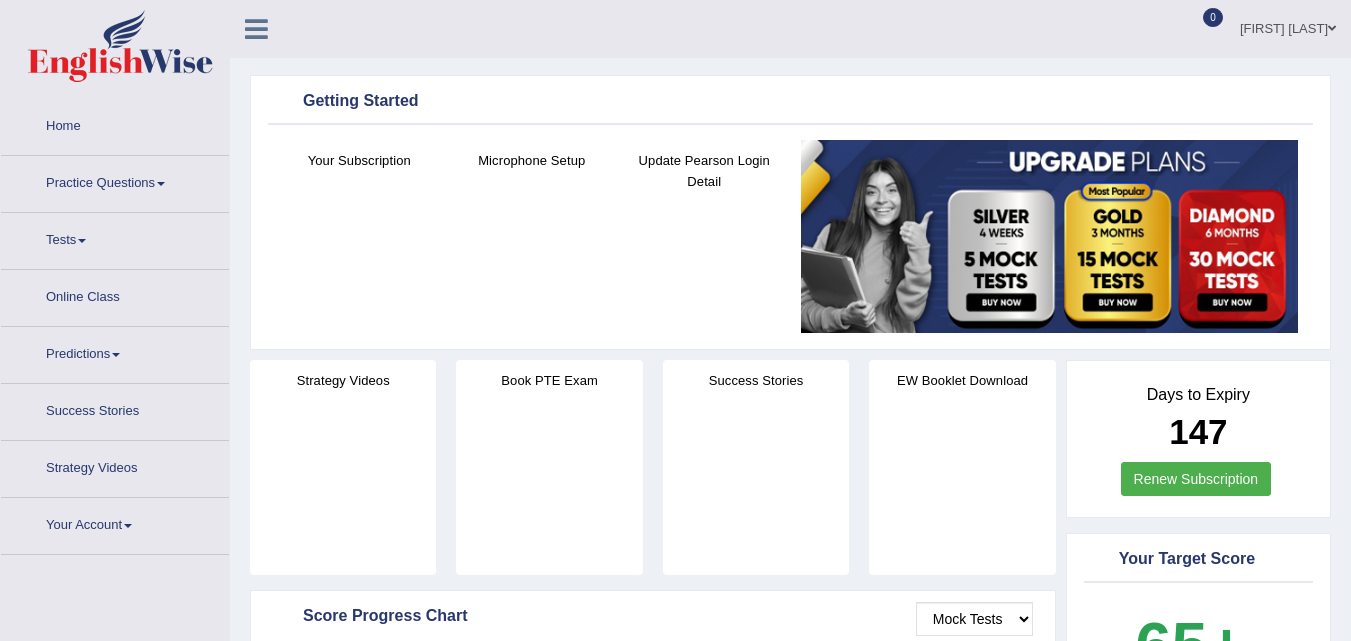click on "Practice Questions" at bounding box center [115, 181] 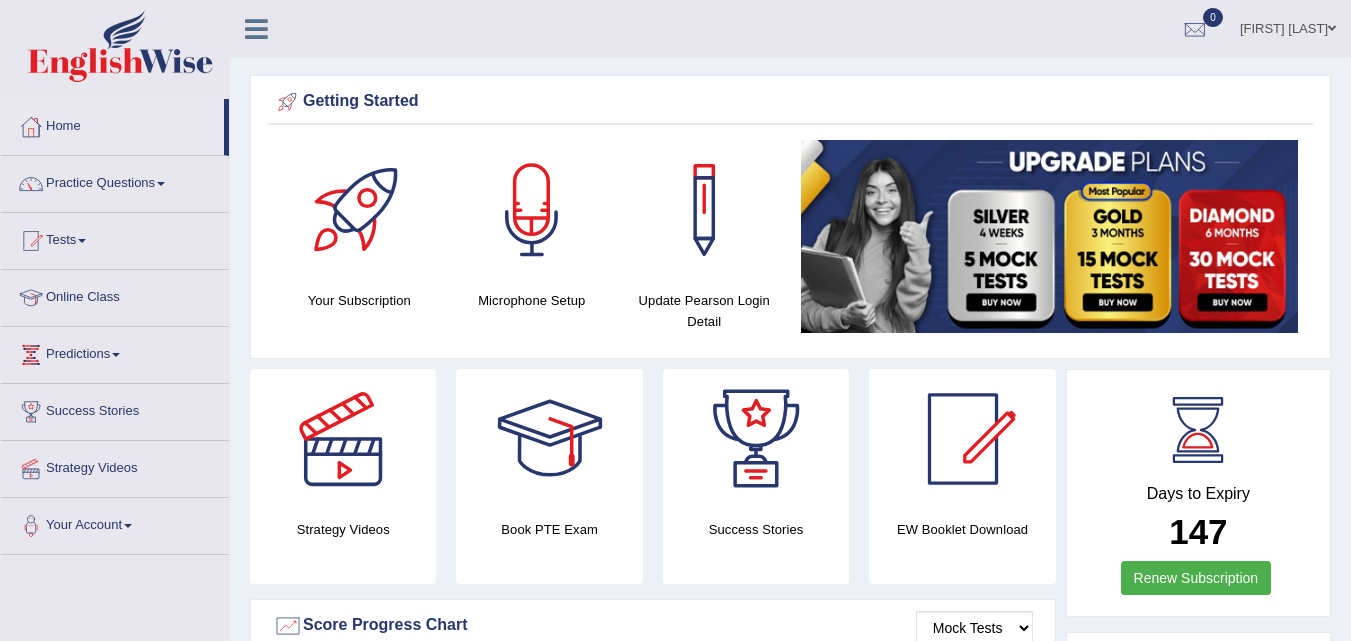 click on "Practice Questions" at bounding box center (115, 181) 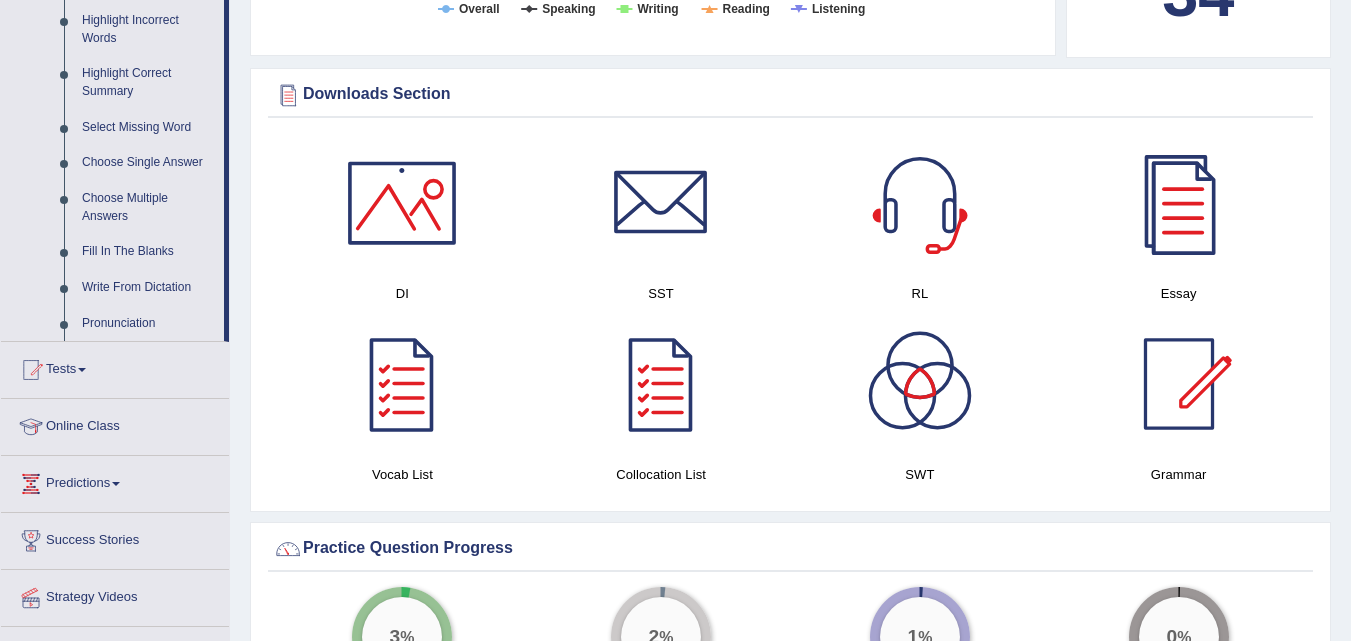 scroll, scrollTop: 922, scrollLeft: 0, axis: vertical 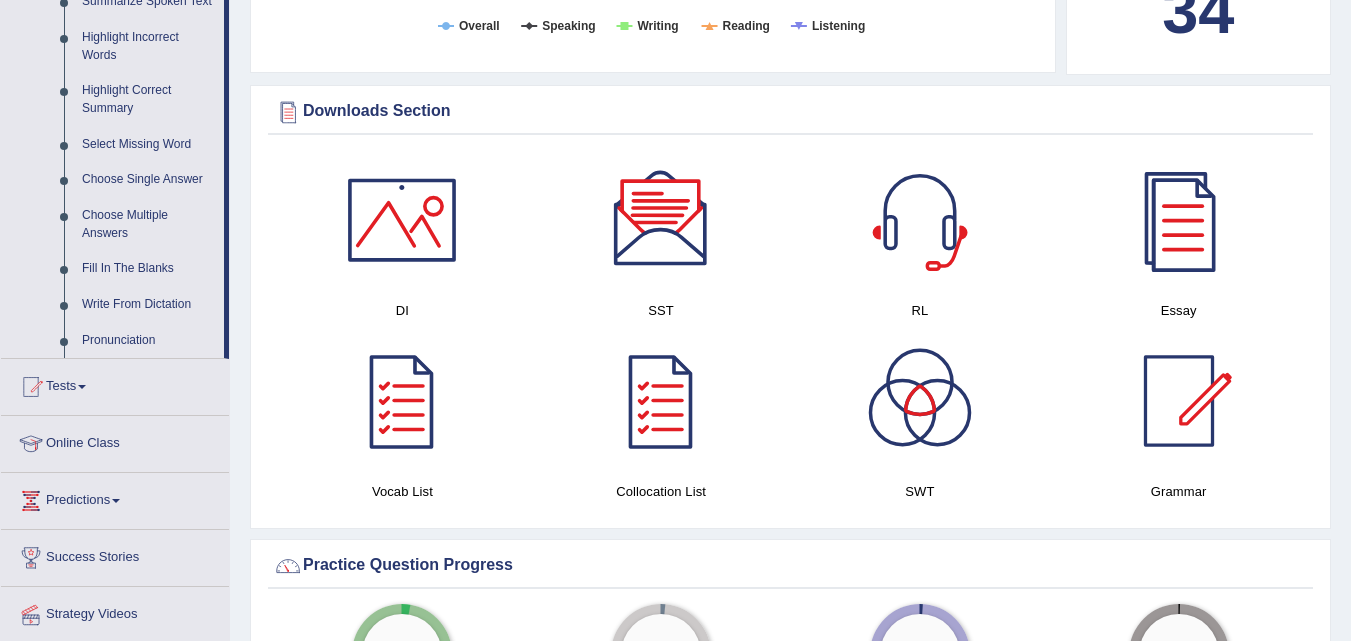 click at bounding box center (661, 220) 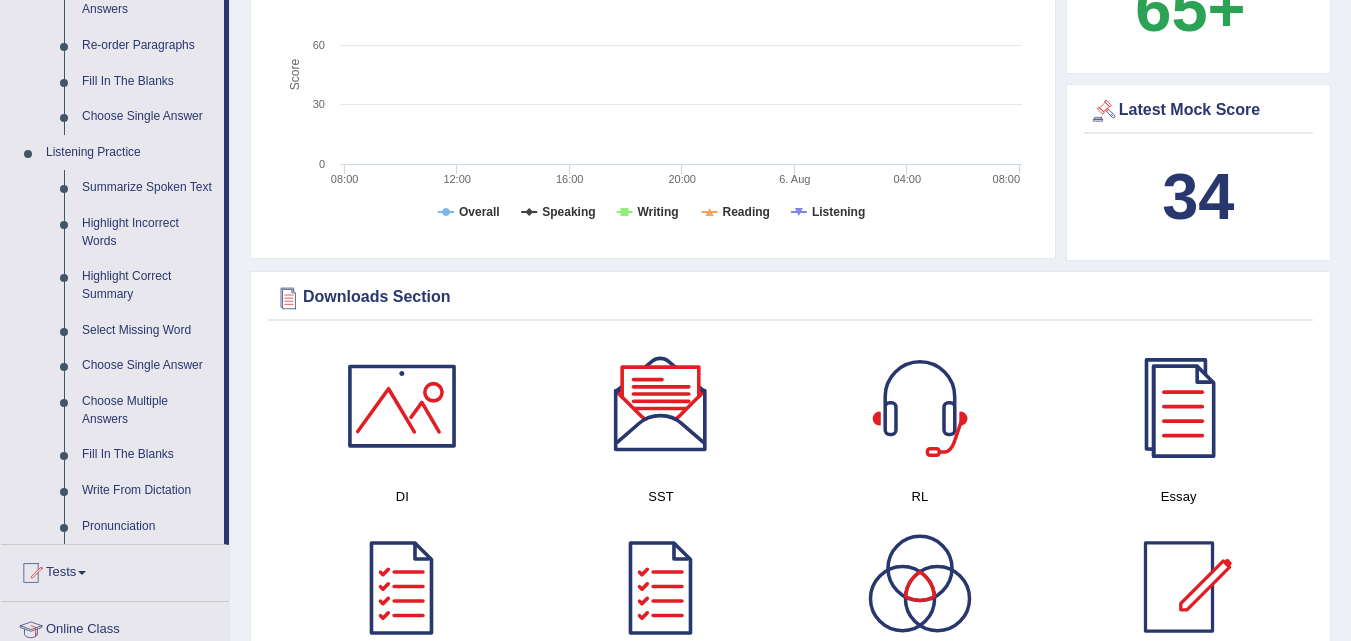 scroll, scrollTop: 922, scrollLeft: 0, axis: vertical 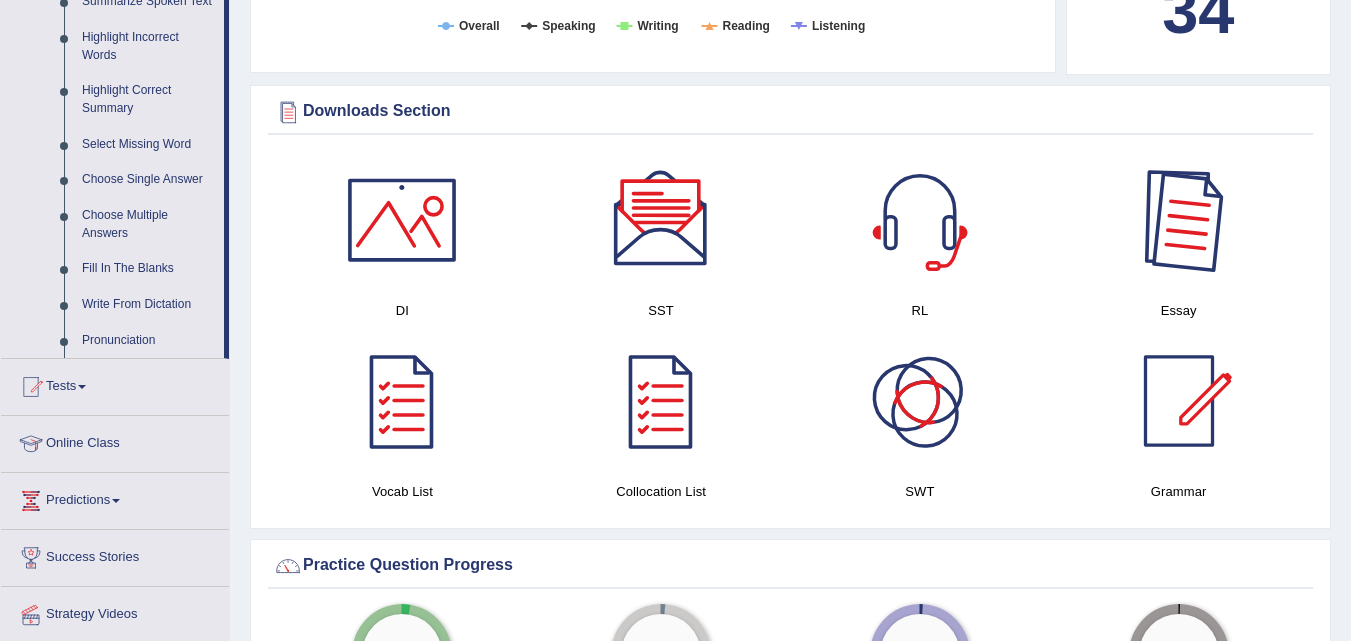 click at bounding box center (1179, 220) 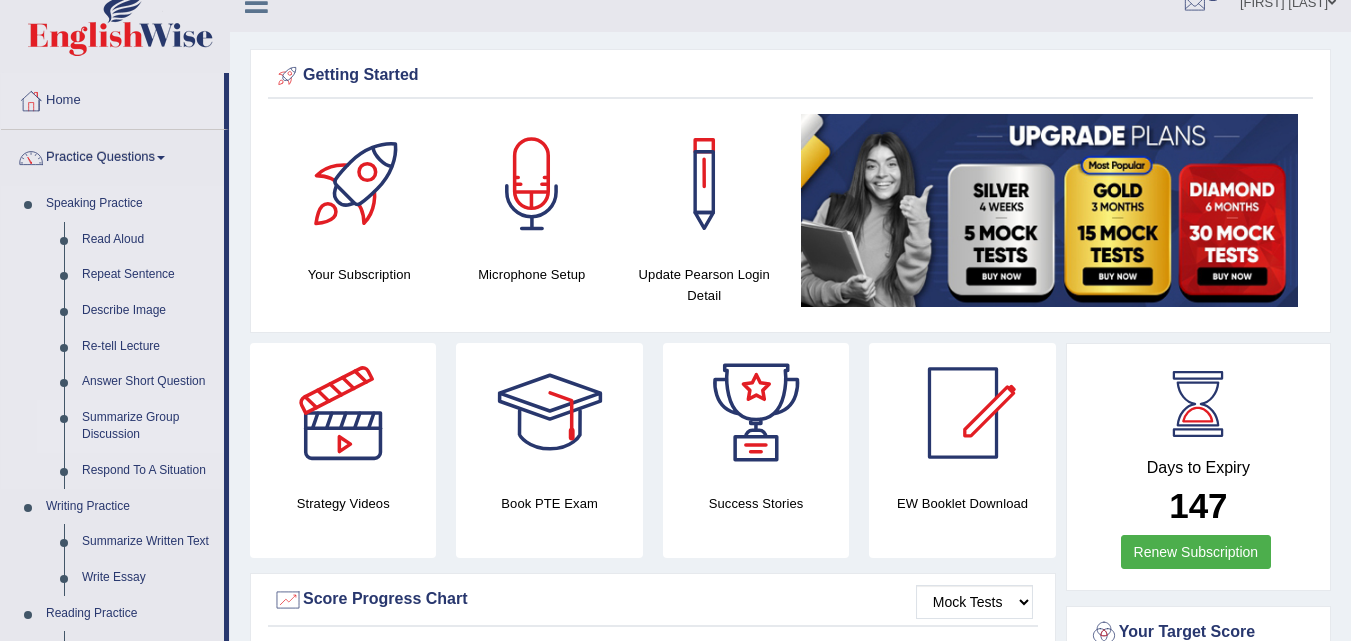 scroll, scrollTop: 0, scrollLeft: 0, axis: both 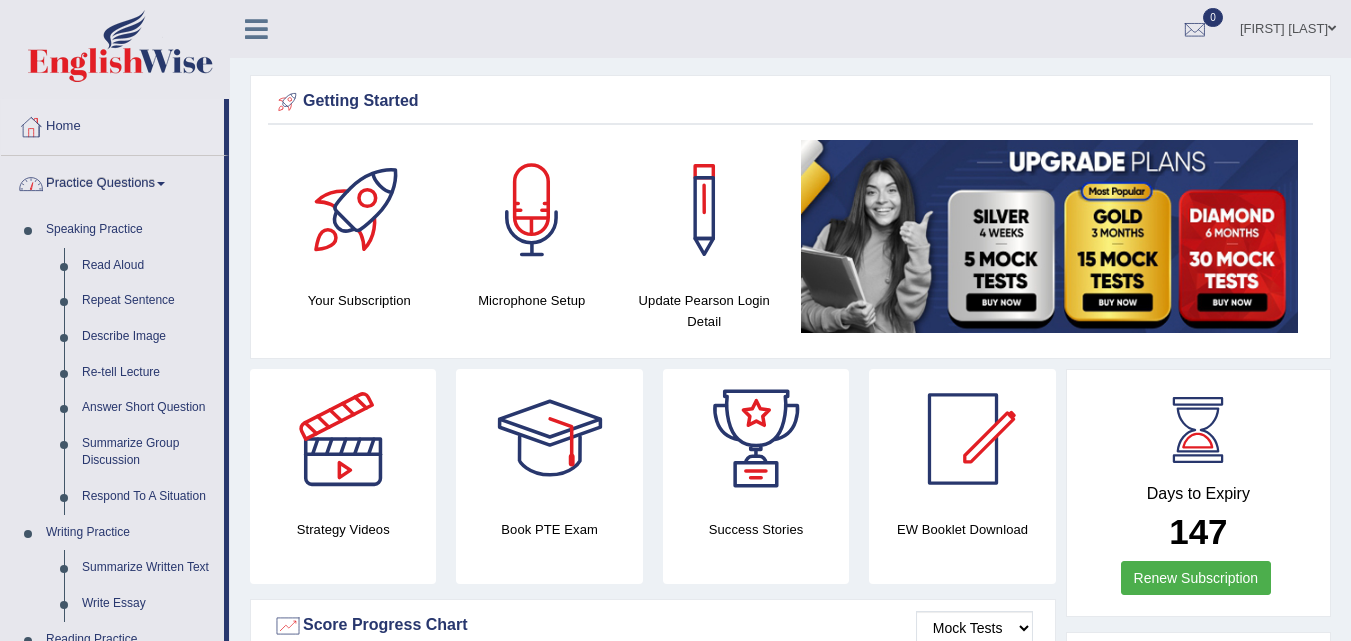 click on "Practice Questions" at bounding box center (112, 181) 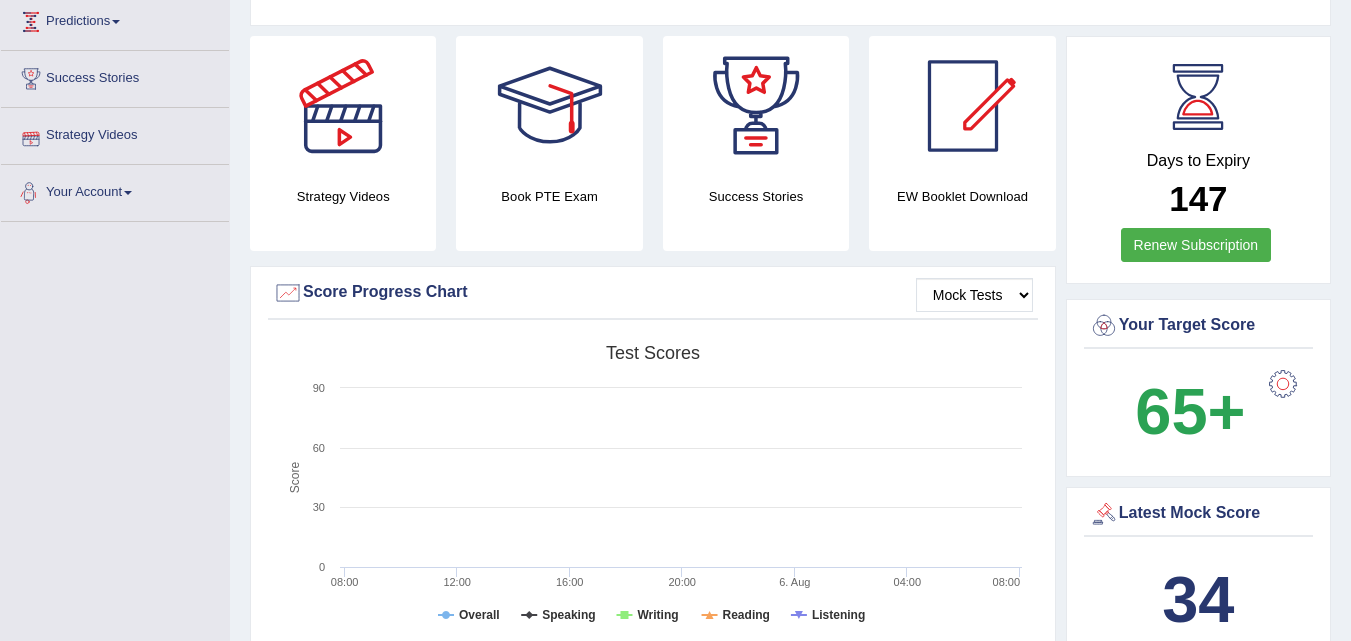 scroll, scrollTop: 0, scrollLeft: 0, axis: both 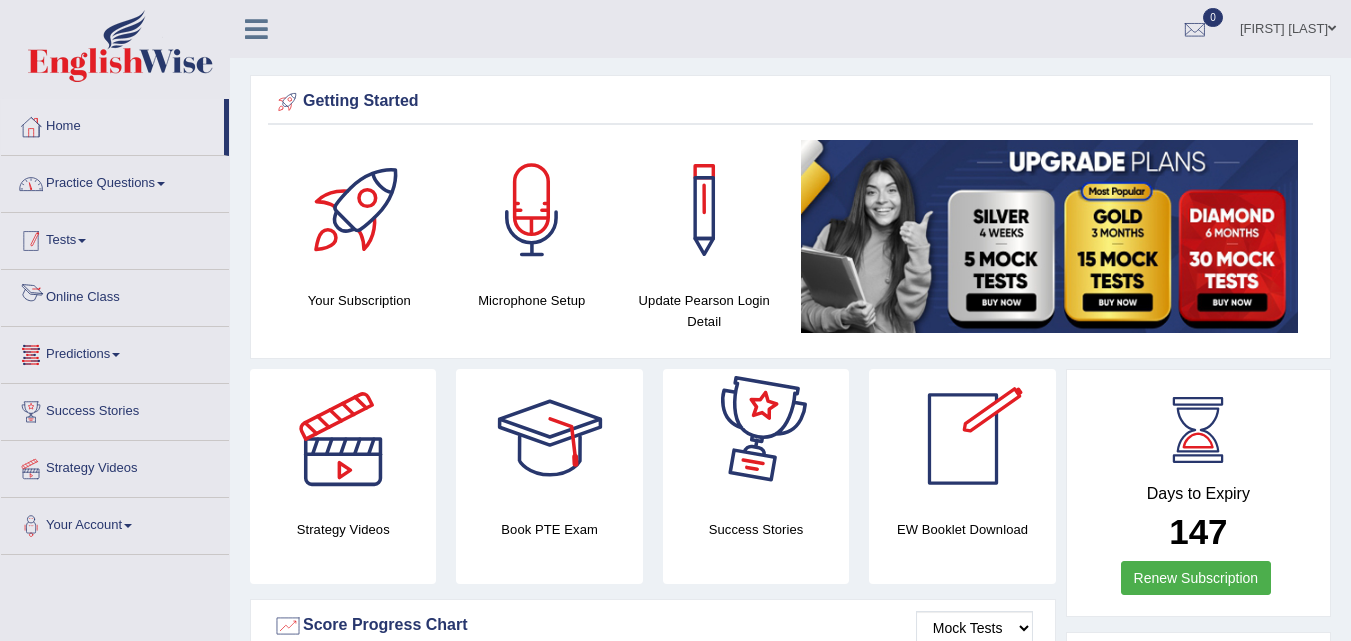 click on "Practice Questions" at bounding box center [115, 181] 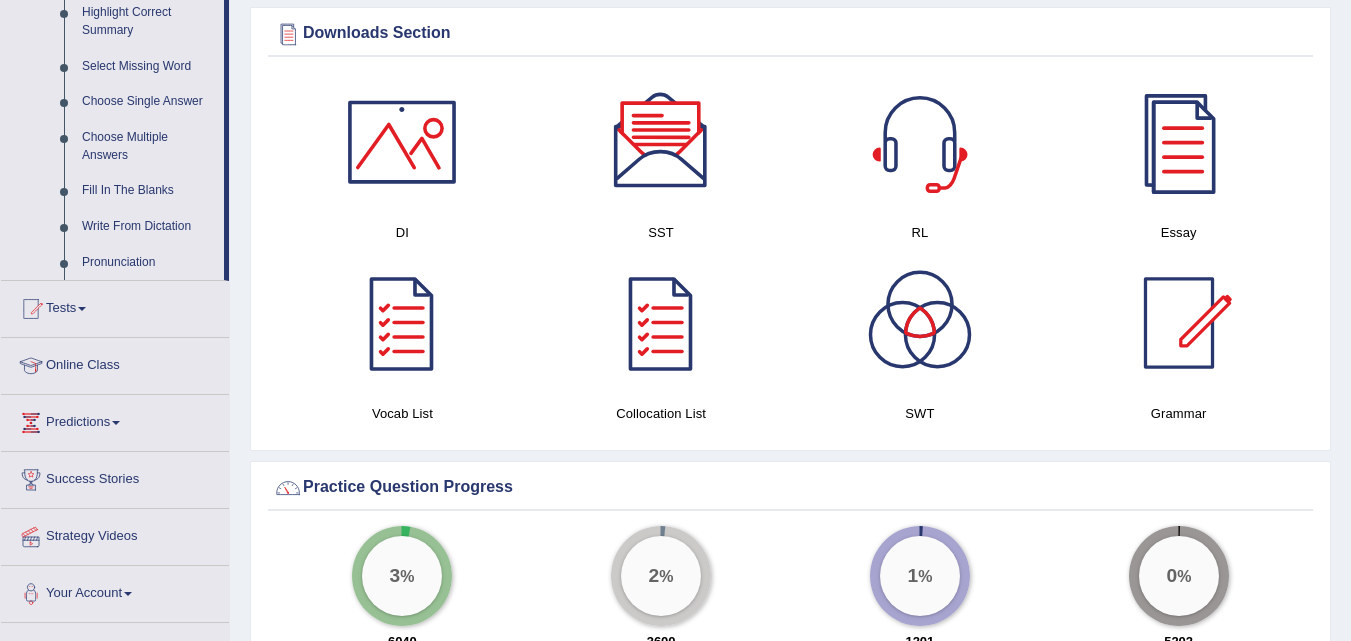 scroll, scrollTop: 333, scrollLeft: 0, axis: vertical 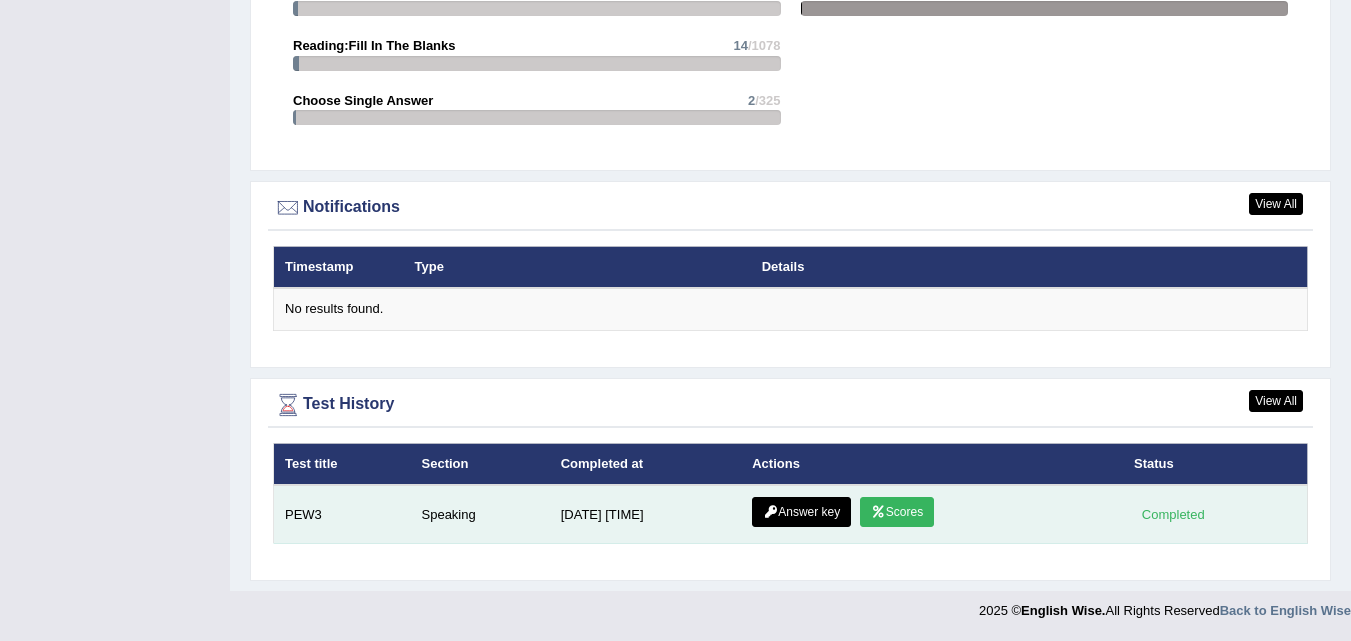 drag, startPoint x: 559, startPoint y: 523, endPoint x: 582, endPoint y: 518, distance: 23.537205 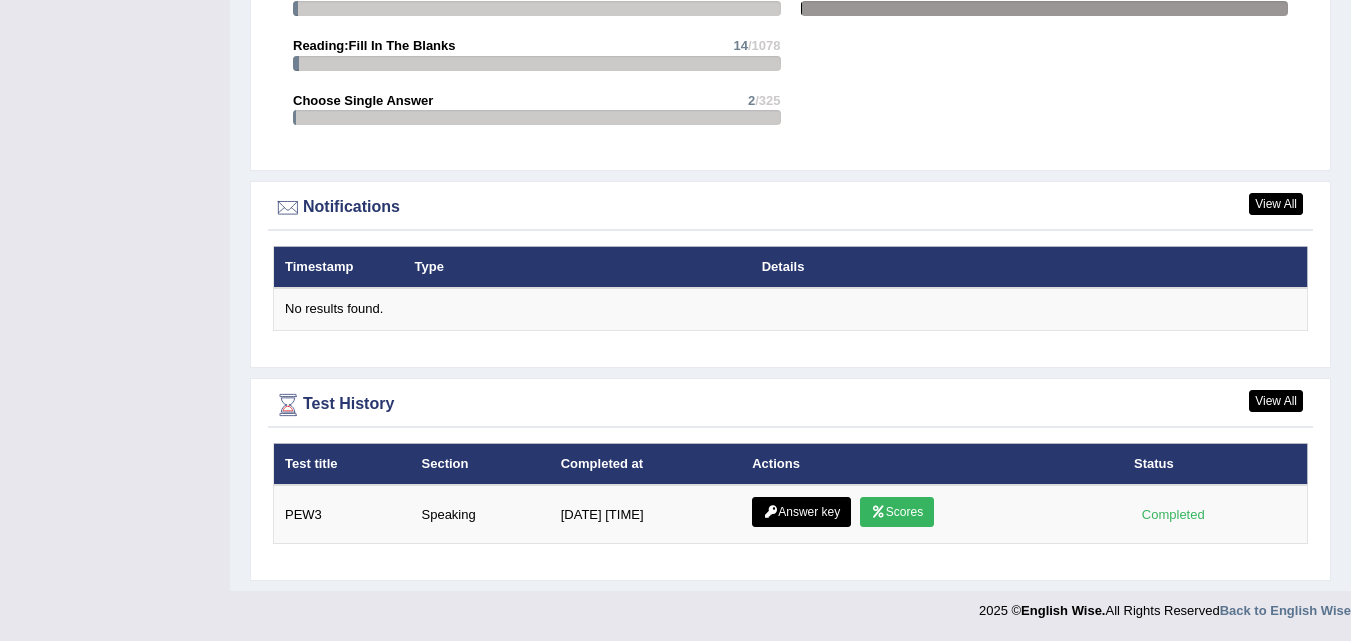 drag, startPoint x: 582, startPoint y: 518, endPoint x: 835, endPoint y: 644, distance: 282.63934 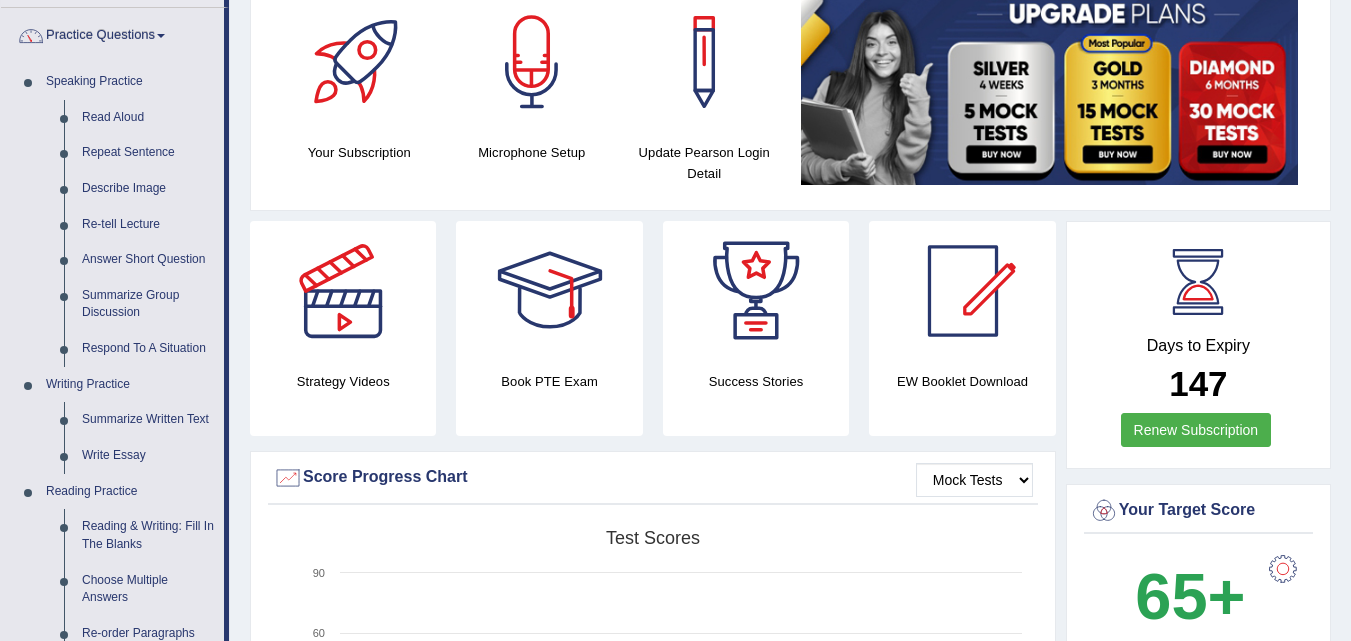 scroll, scrollTop: 0, scrollLeft: 0, axis: both 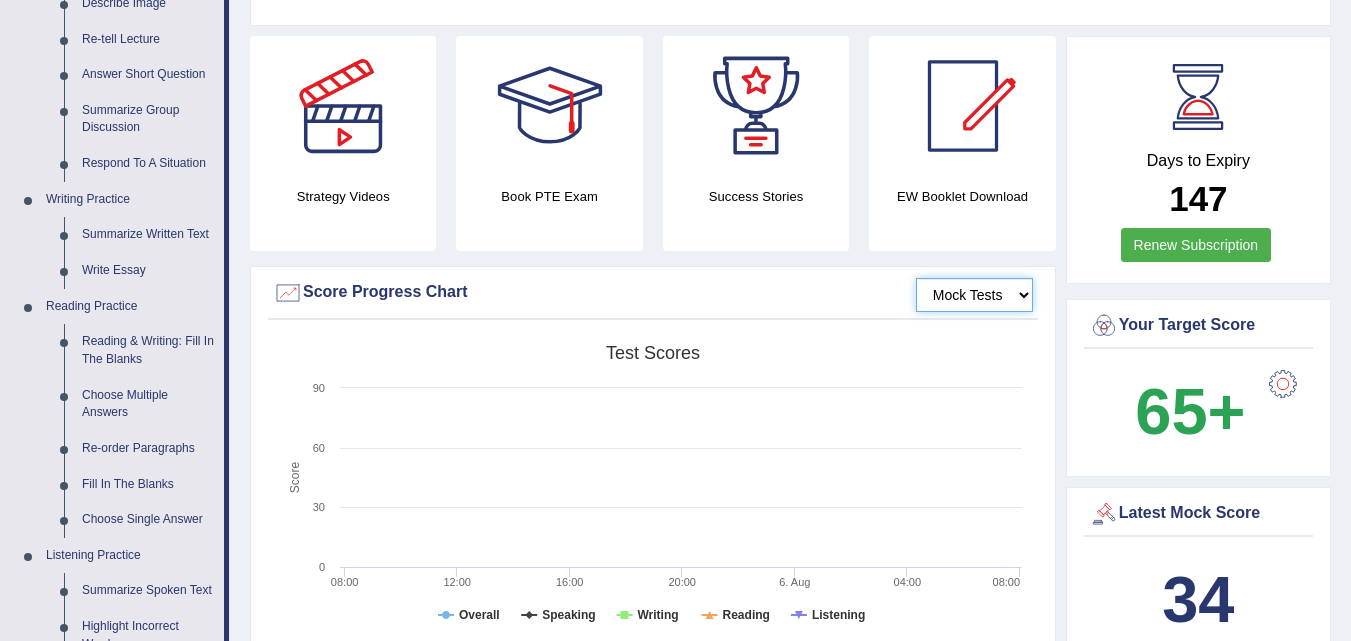 click on "Mock Tests" at bounding box center [974, 295] 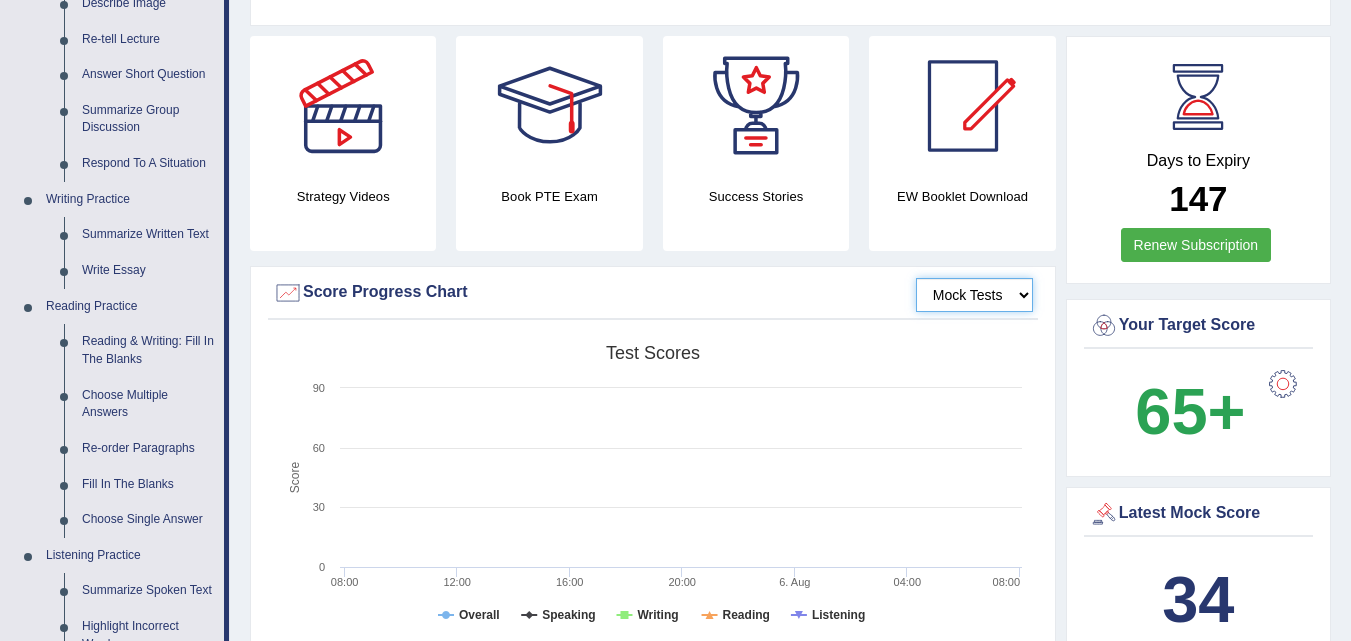 click on "Mock Tests" at bounding box center (974, 295) 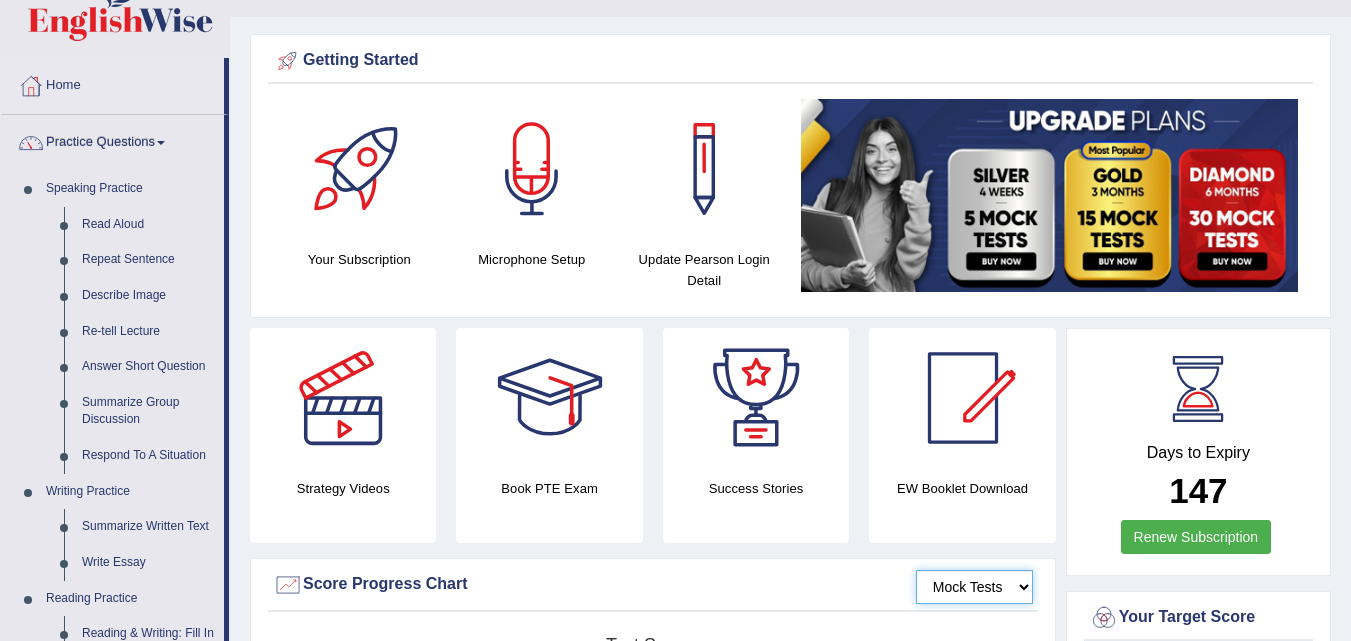 scroll, scrollTop: 0, scrollLeft: 0, axis: both 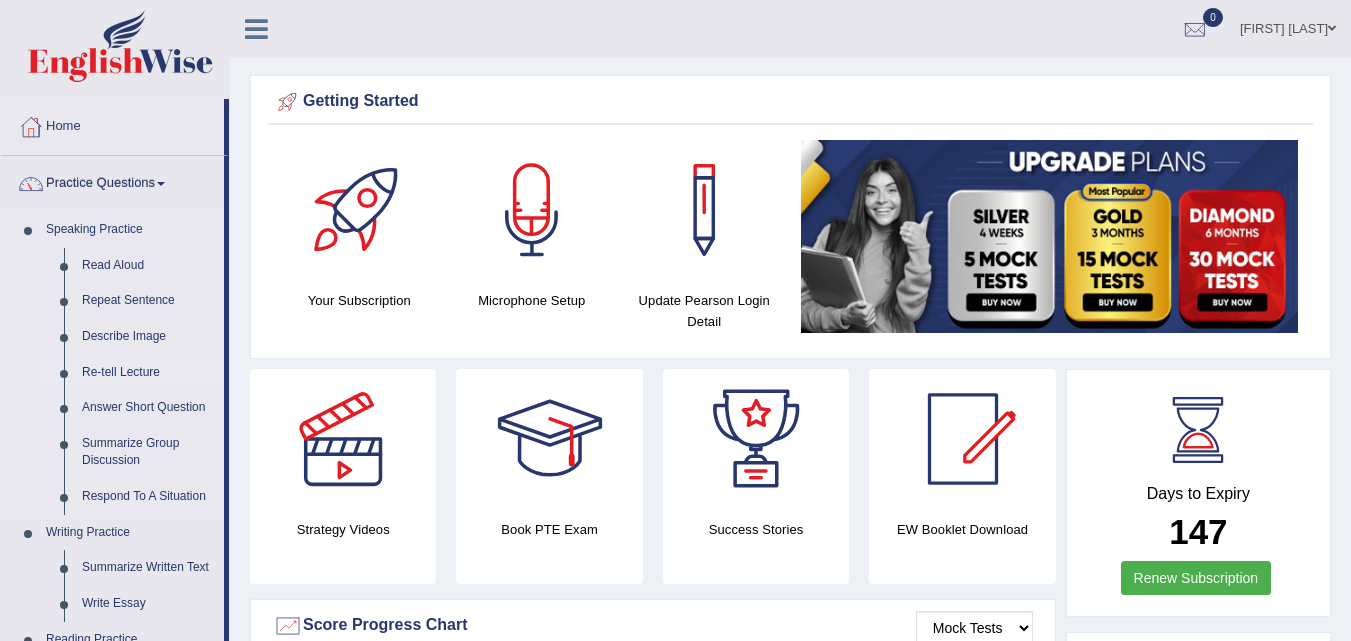 drag, startPoint x: 227, startPoint y: 282, endPoint x: 218, endPoint y: 363, distance: 81.49847 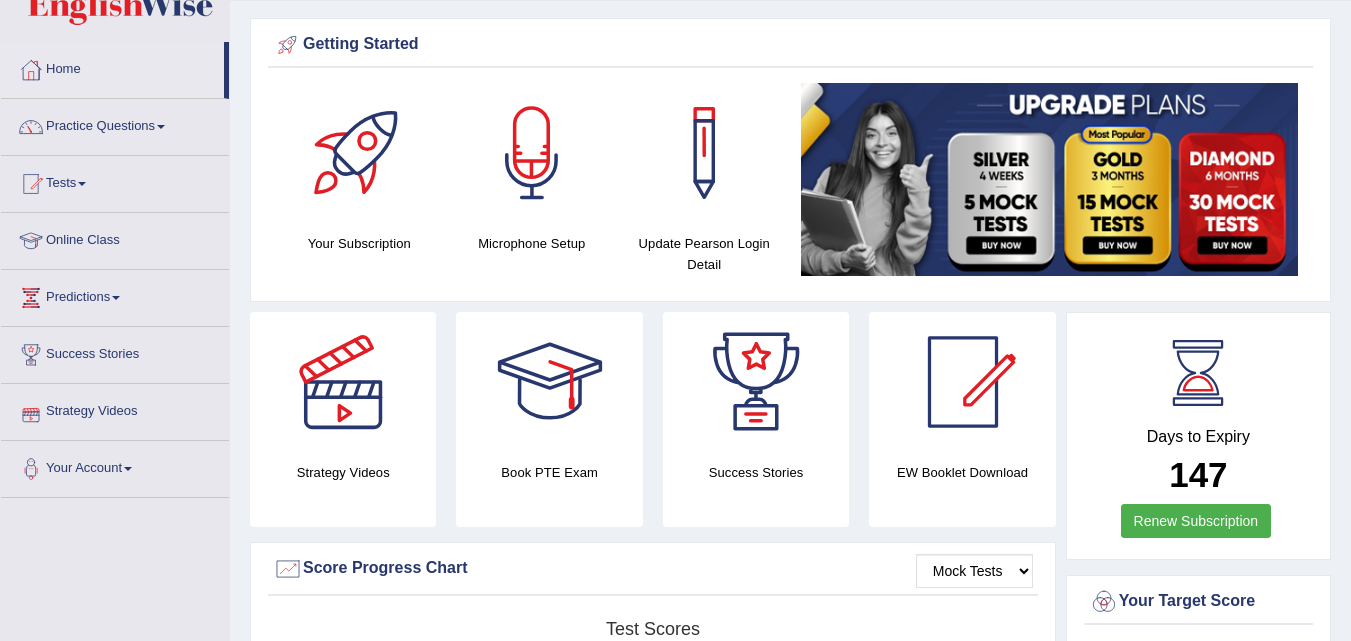 scroll, scrollTop: 0, scrollLeft: 0, axis: both 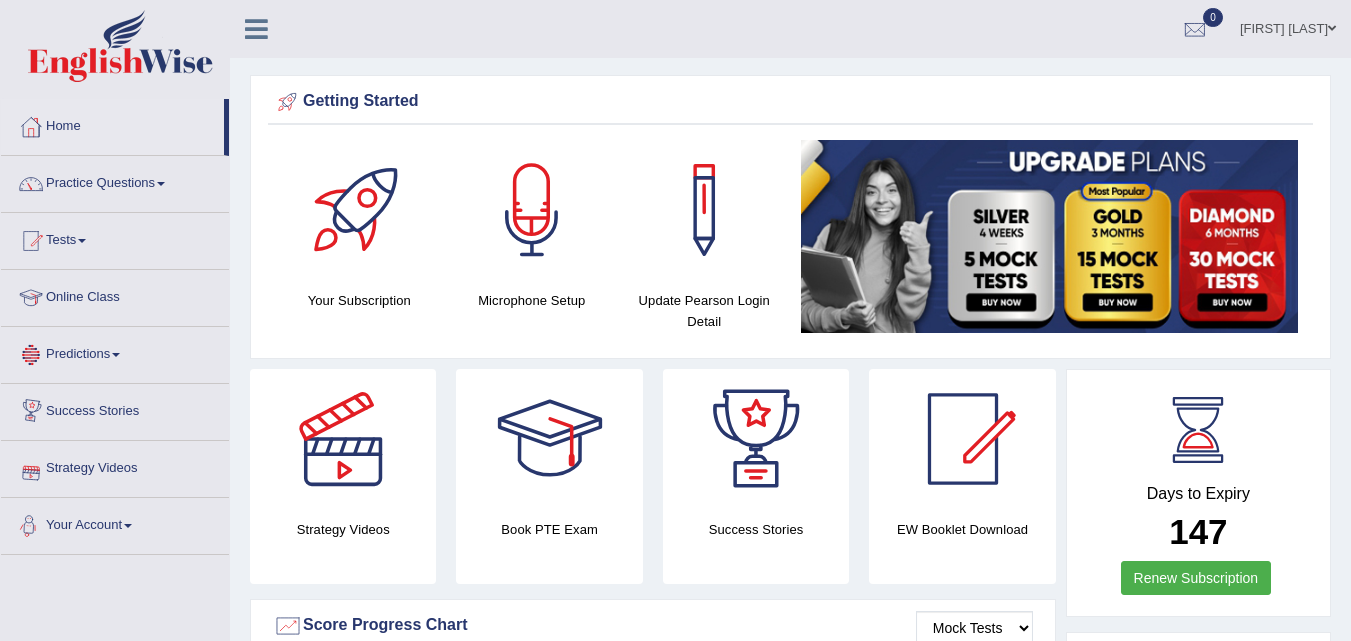 drag, startPoint x: 214, startPoint y: 358, endPoint x: 909, endPoint y: 500, distance: 709.35815 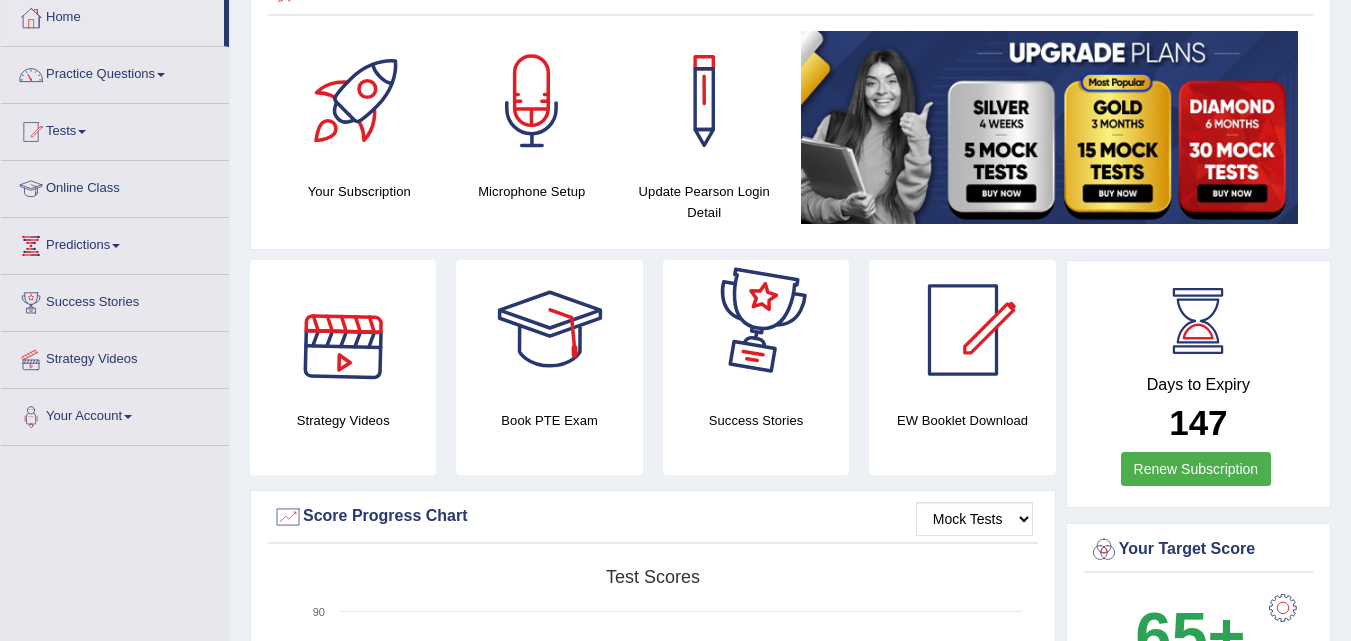 scroll, scrollTop: 0, scrollLeft: 0, axis: both 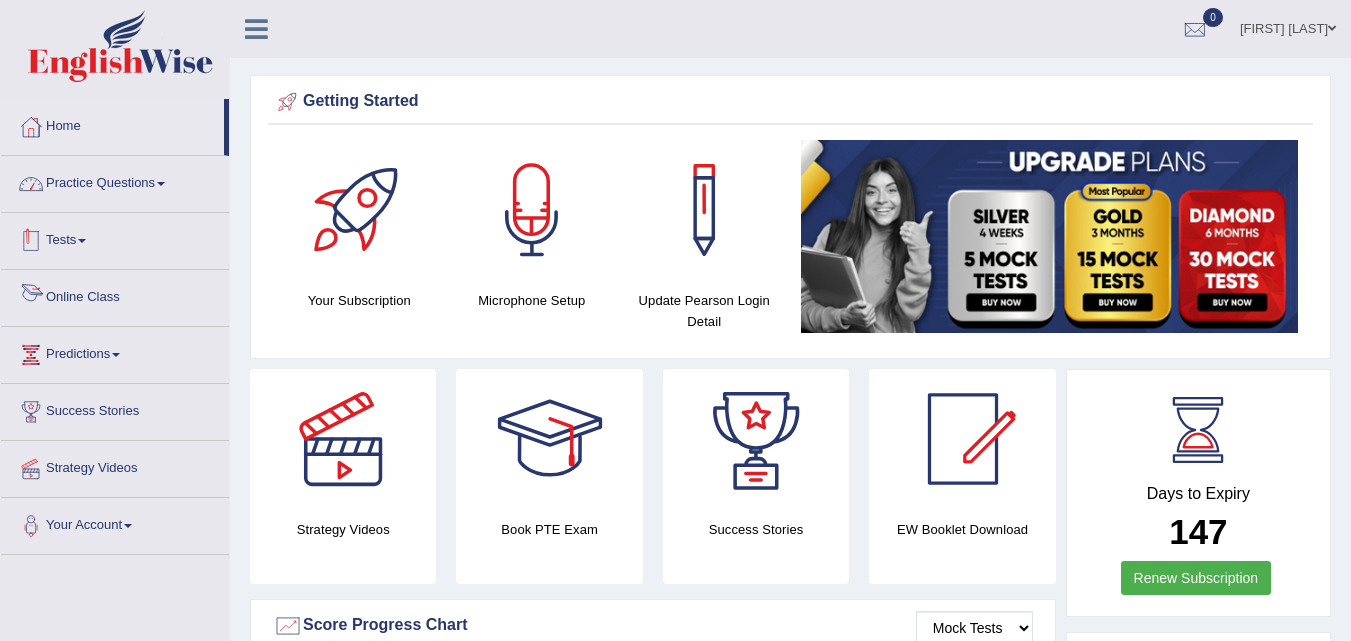 click on "Practice Questions" at bounding box center [115, 181] 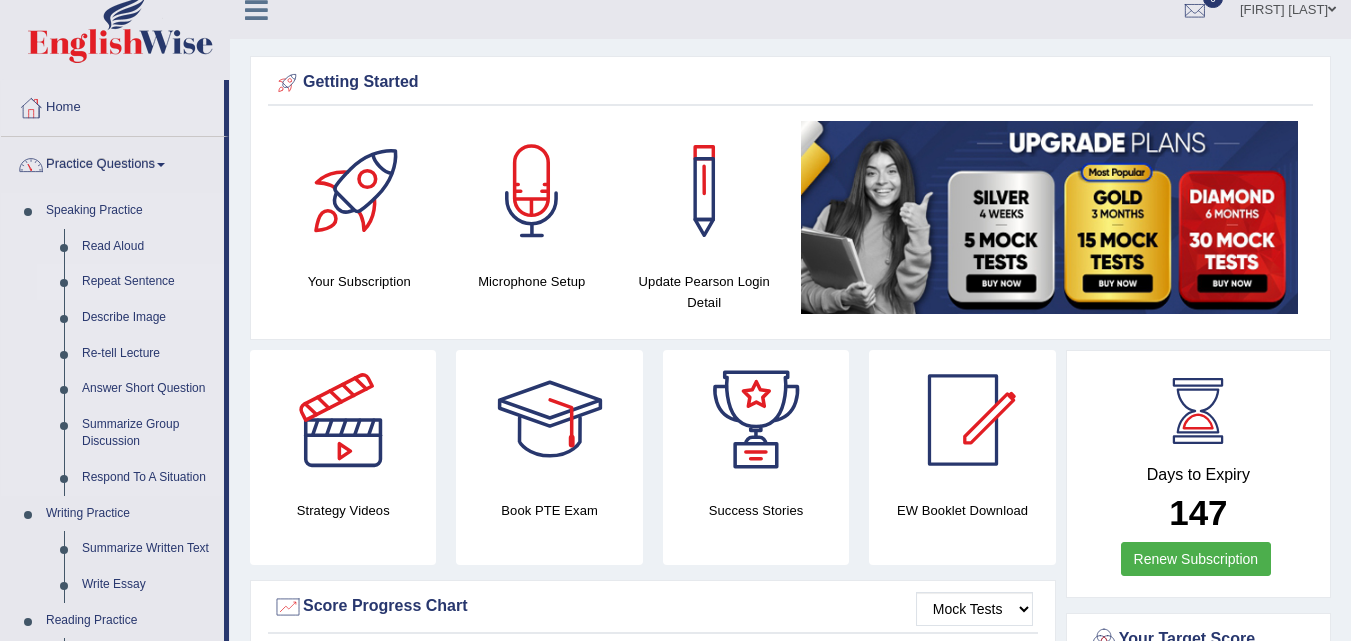 scroll, scrollTop: 0, scrollLeft: 0, axis: both 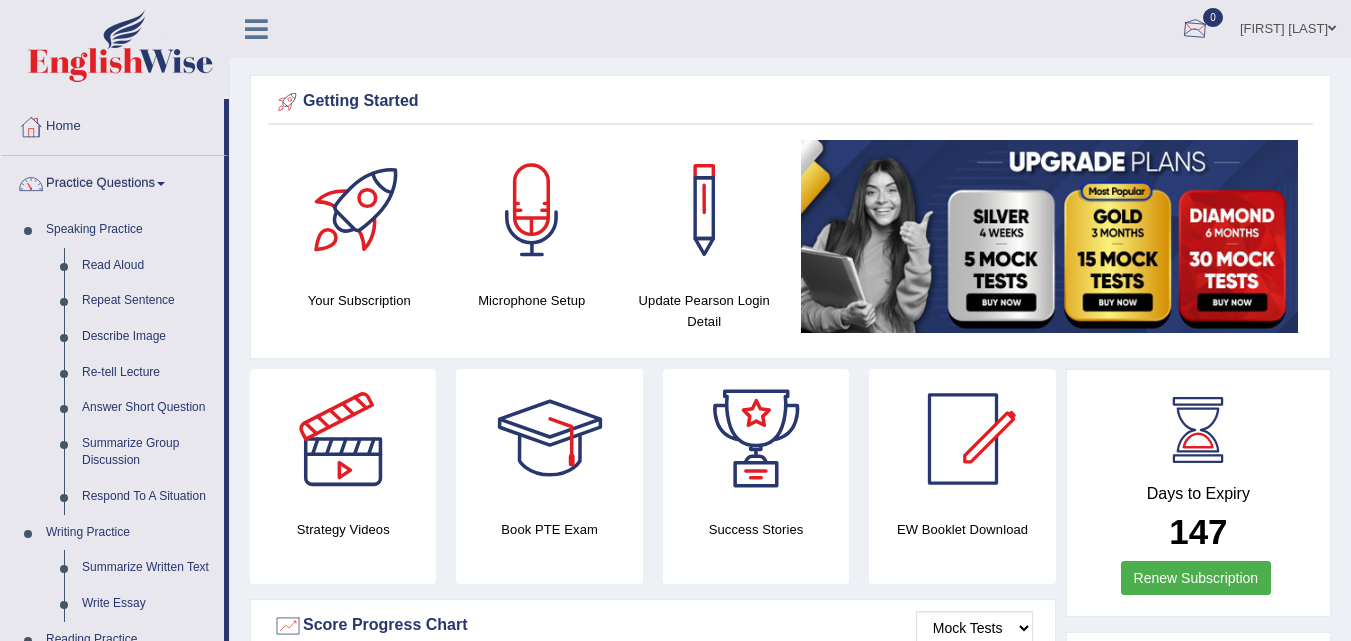click on "[FIRST] [LAST]" at bounding box center (1288, 26) 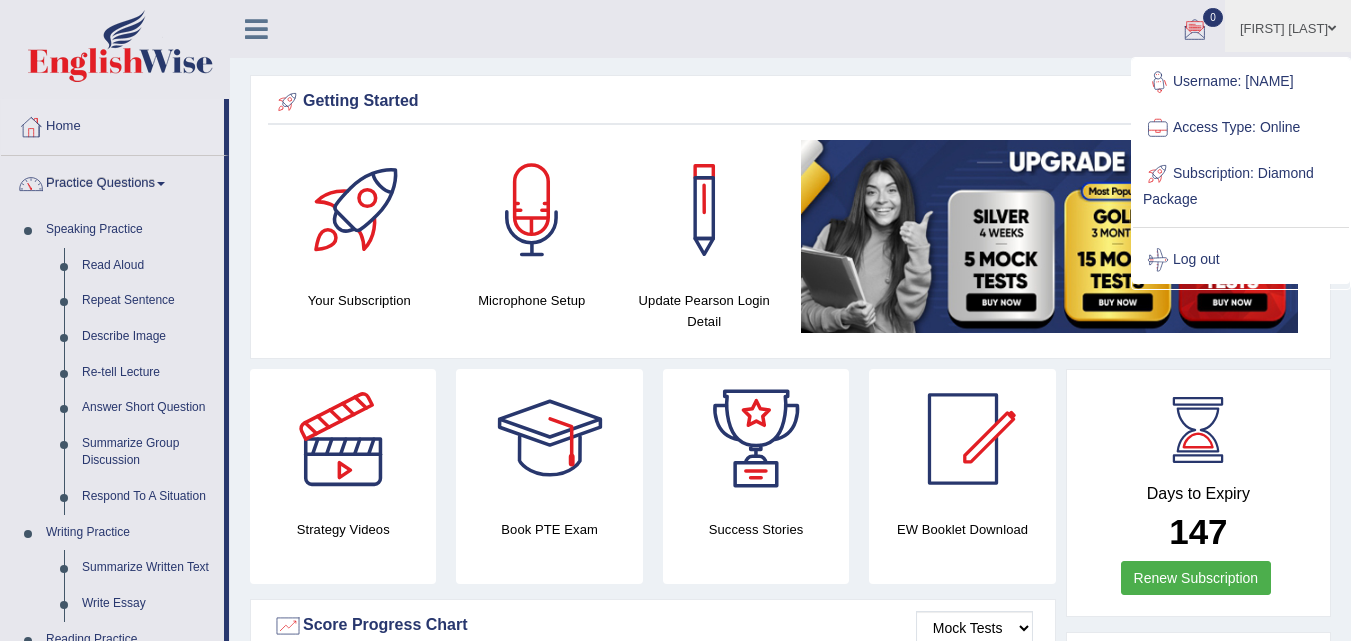 click at bounding box center (1332, 28) 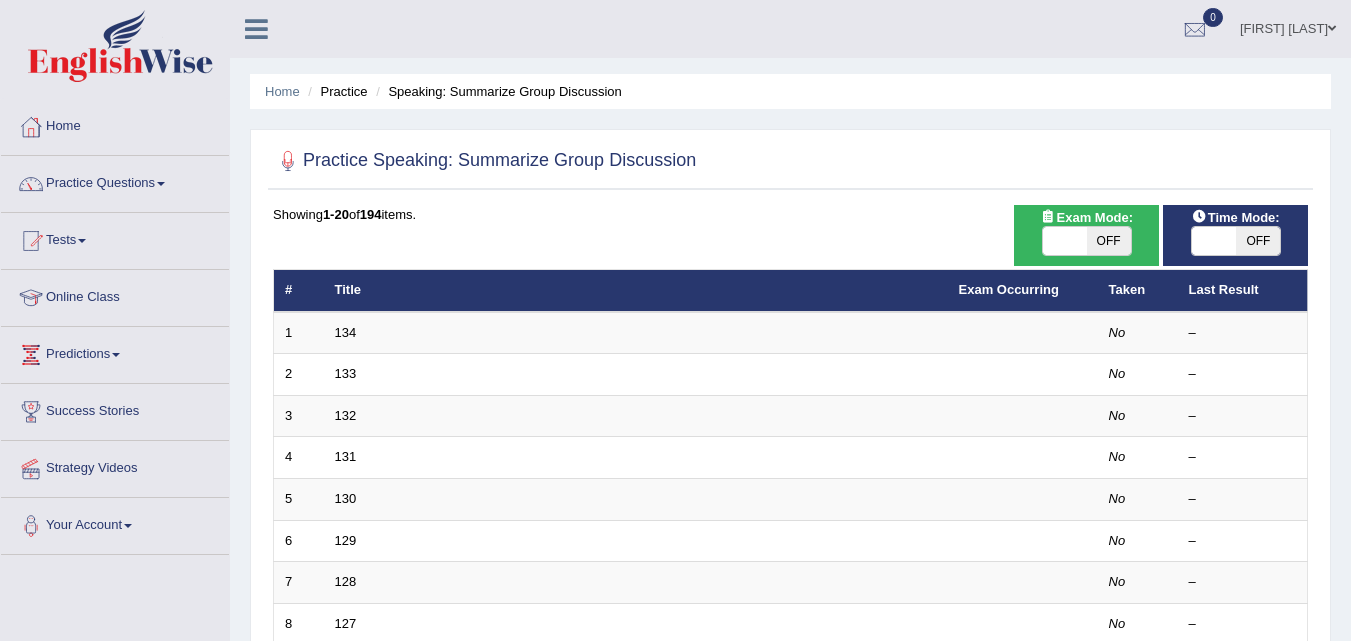 scroll, scrollTop: 0, scrollLeft: 0, axis: both 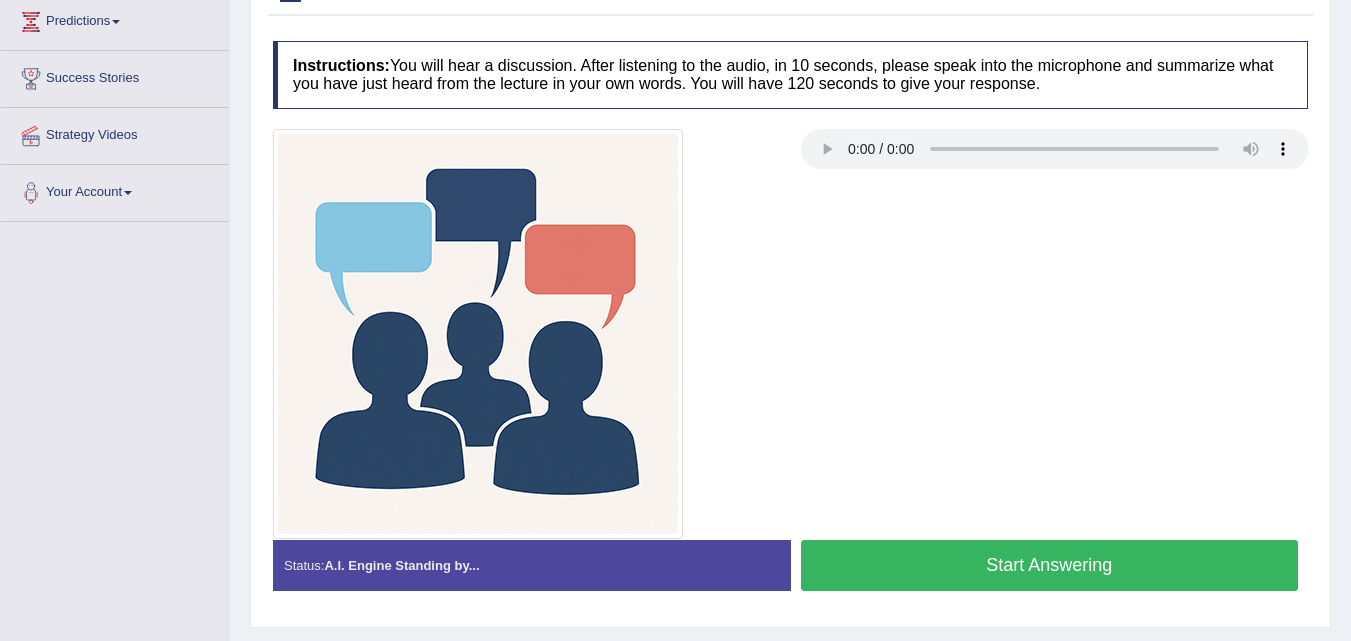 click on "Toggle navigation
Home
Practice Questions   Speaking Practice Read Aloud
Repeat Sentence
Describe Image
Re-tell Lecture
Answer Short Question
Summarize Group Discussion
Respond To A Situation
Writing Practice  Summarize Written Text
Write Essay
Reading Practice  Reading & Writing: Fill In The Blanks
Choose Multiple Answers
Re-order Paragraphs
Fill In The Blanks
Choose Single Answer
Listening Practice  Summarize Spoken Text
Highlight Incorrect Words
Highlight Correct Summary
Select Missing Word
Choose Single Answer
Choose Multiple Answers
Fill In The Blanks
Write From Dictation
Pronunciation
Tests
Take Mock Test" at bounding box center (675, -13) 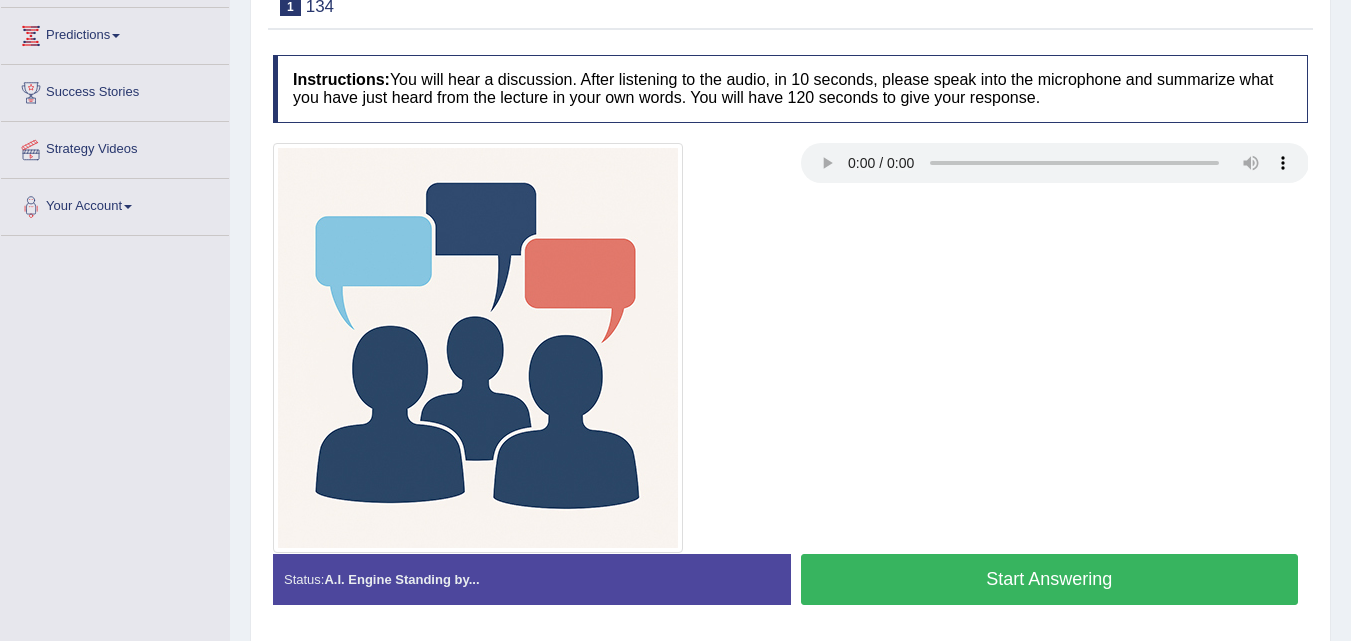 drag, startPoint x: 1342, startPoint y: 240, endPoint x: 1365, endPoint y: 285, distance: 50.537113 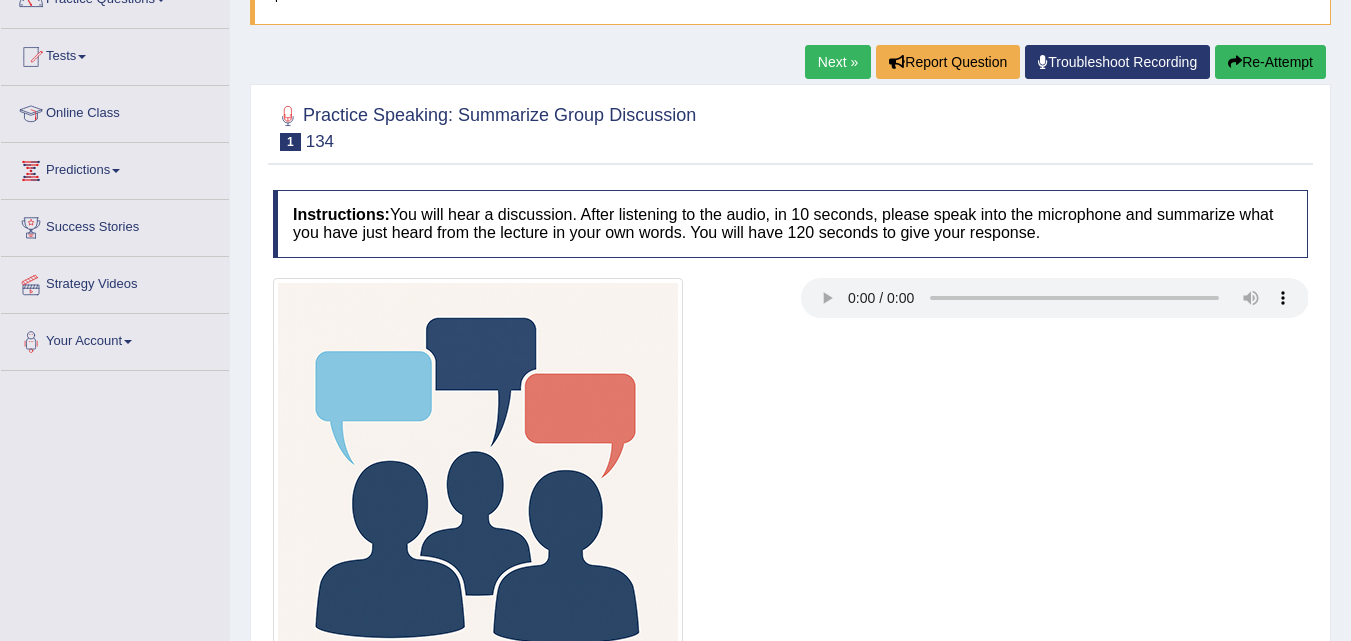 scroll, scrollTop: 0, scrollLeft: 0, axis: both 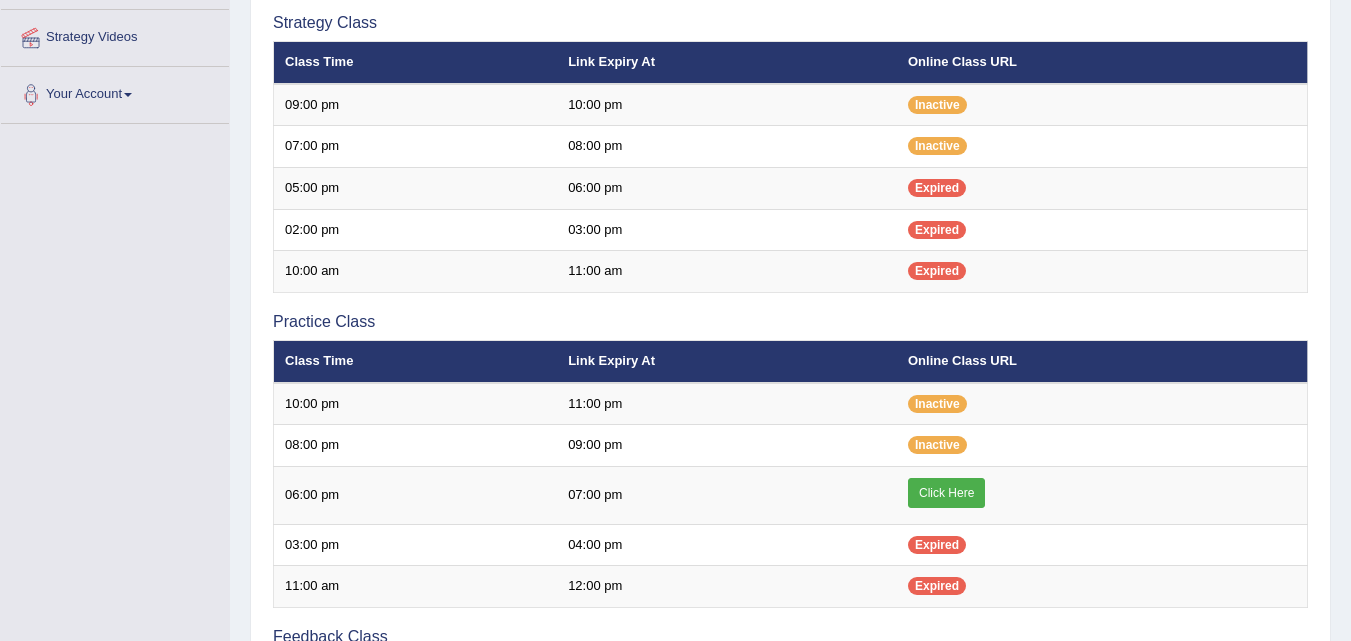 click on "Toggle navigation
Home
Practice Questions   Speaking Practice Read Aloud
Repeat Sentence
Describe Image
Re-tell Lecture
Answer Short Question
Summarize Group Discussion
Respond To A Situation
Writing Practice  Summarize Written Text
Write Essay
Reading Practice  Reading & Writing: Fill In The Blanks
Choose Multiple Answers
Re-order Paragraphs
Fill In The Blanks
Choose Single Answer
Listening Practice  Summarize Spoken Text
Highlight Incorrect Words
Highlight Correct Summary
Select Missing Word
Choose Single Answer
Choose Multiple Answers
Fill In The Blanks
Write From Dictation
Pronunciation
Tests
Take Mock Test" at bounding box center (675, -111) 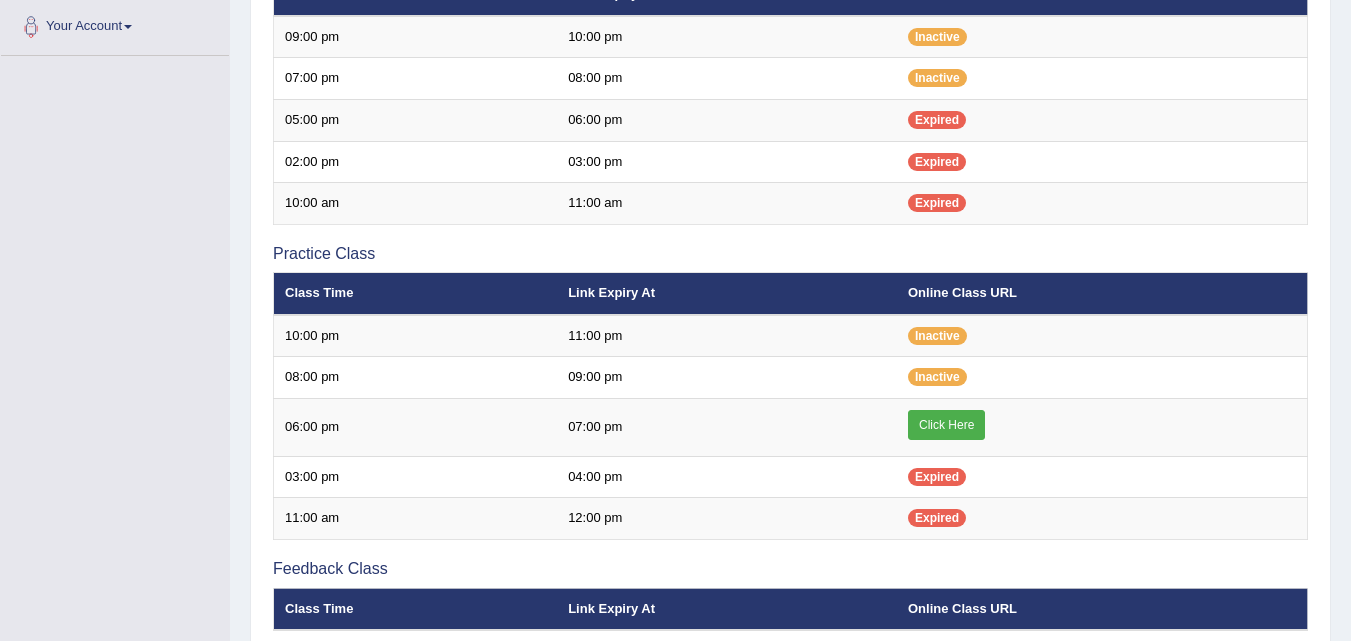 scroll, scrollTop: 516, scrollLeft: 0, axis: vertical 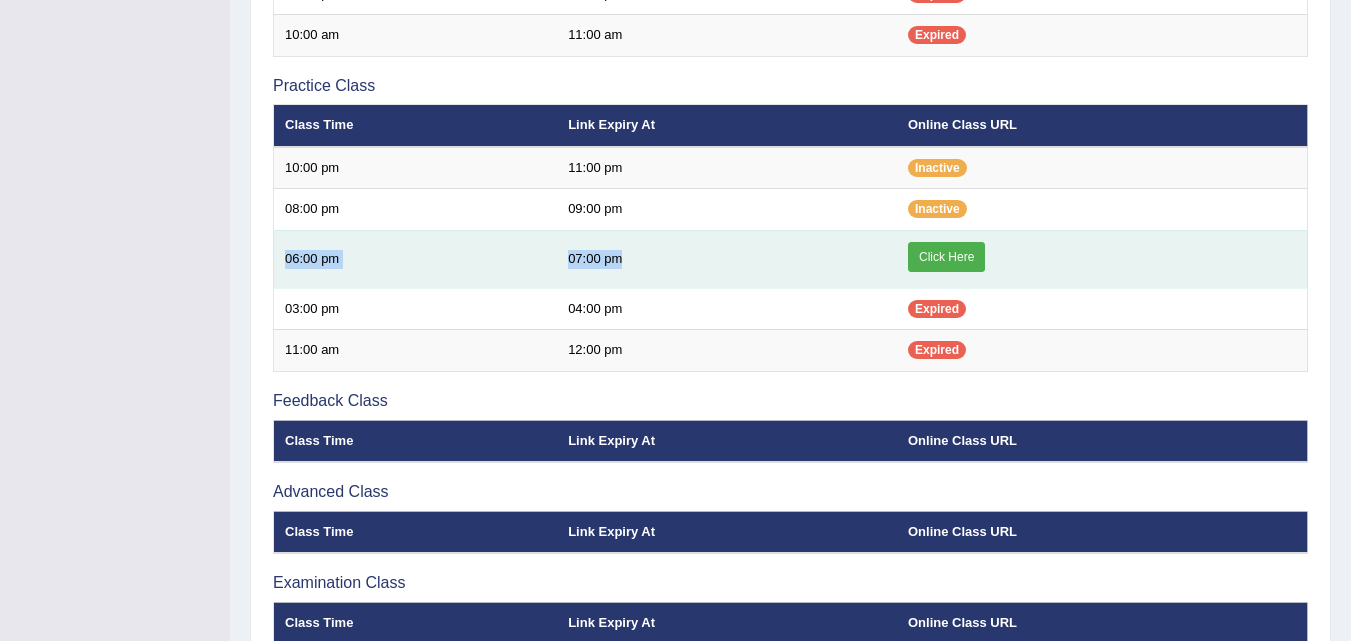 drag, startPoint x: 282, startPoint y: 253, endPoint x: 655, endPoint y: 249, distance: 373.02145 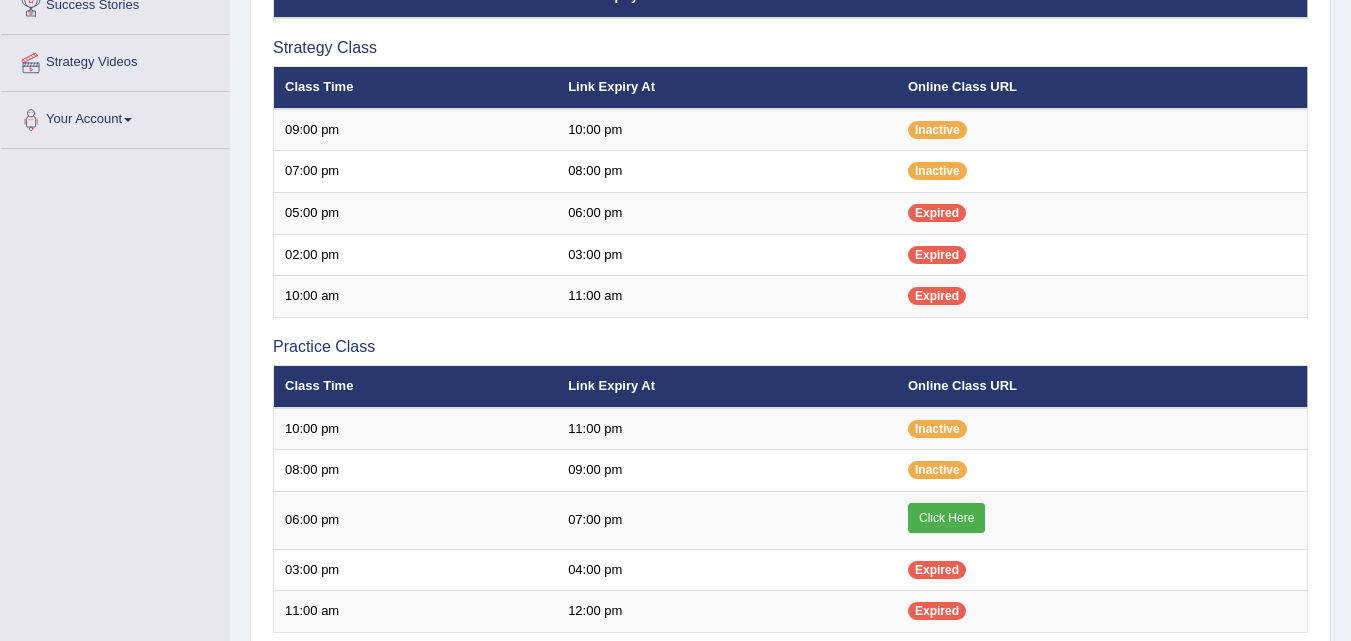 scroll, scrollTop: 0, scrollLeft: 0, axis: both 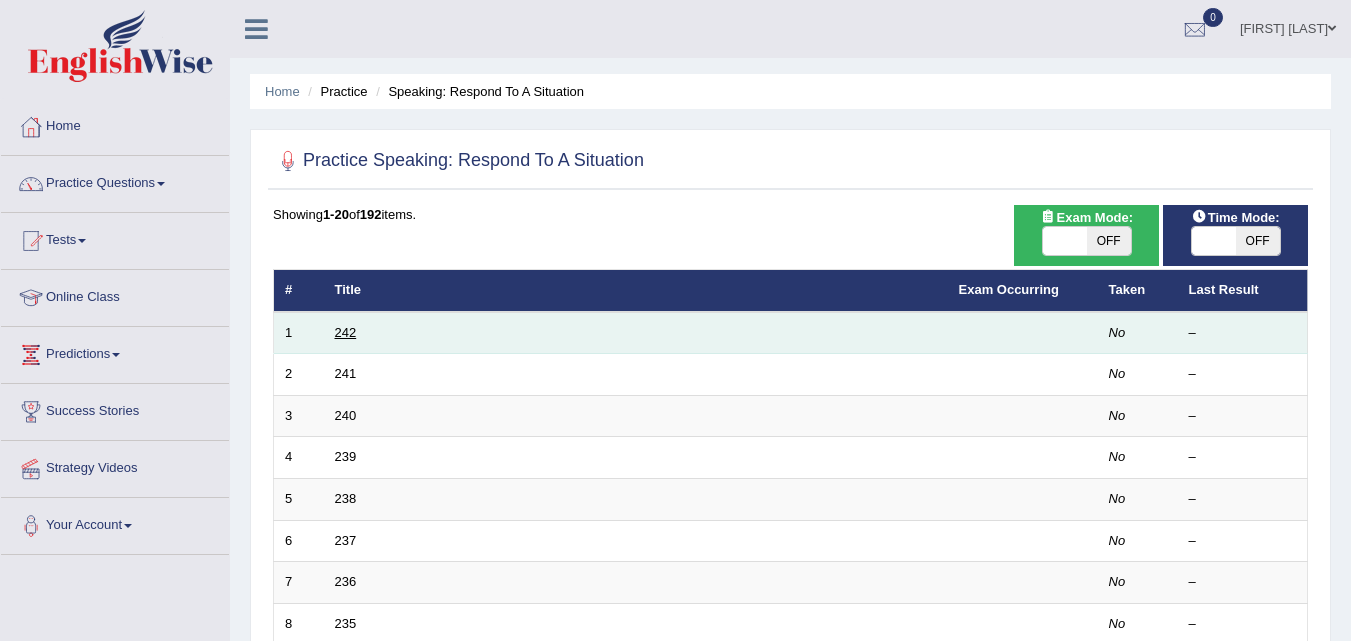 click on "242" at bounding box center [346, 332] 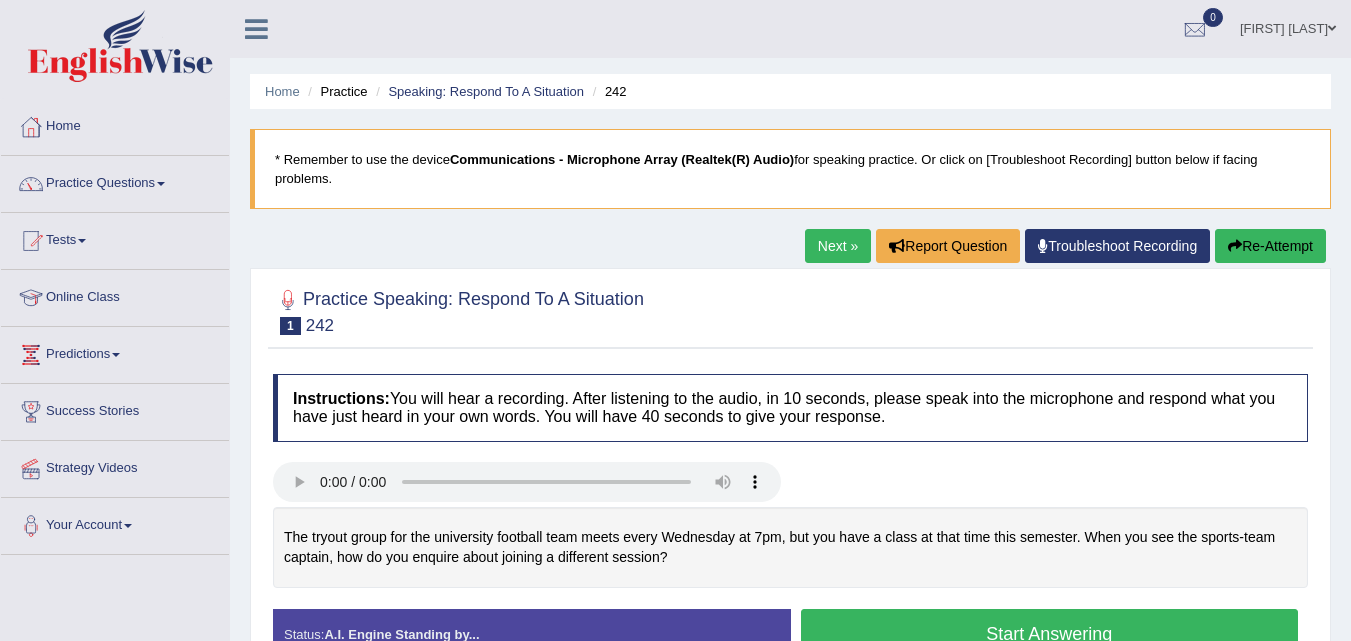 scroll, scrollTop: 0, scrollLeft: 0, axis: both 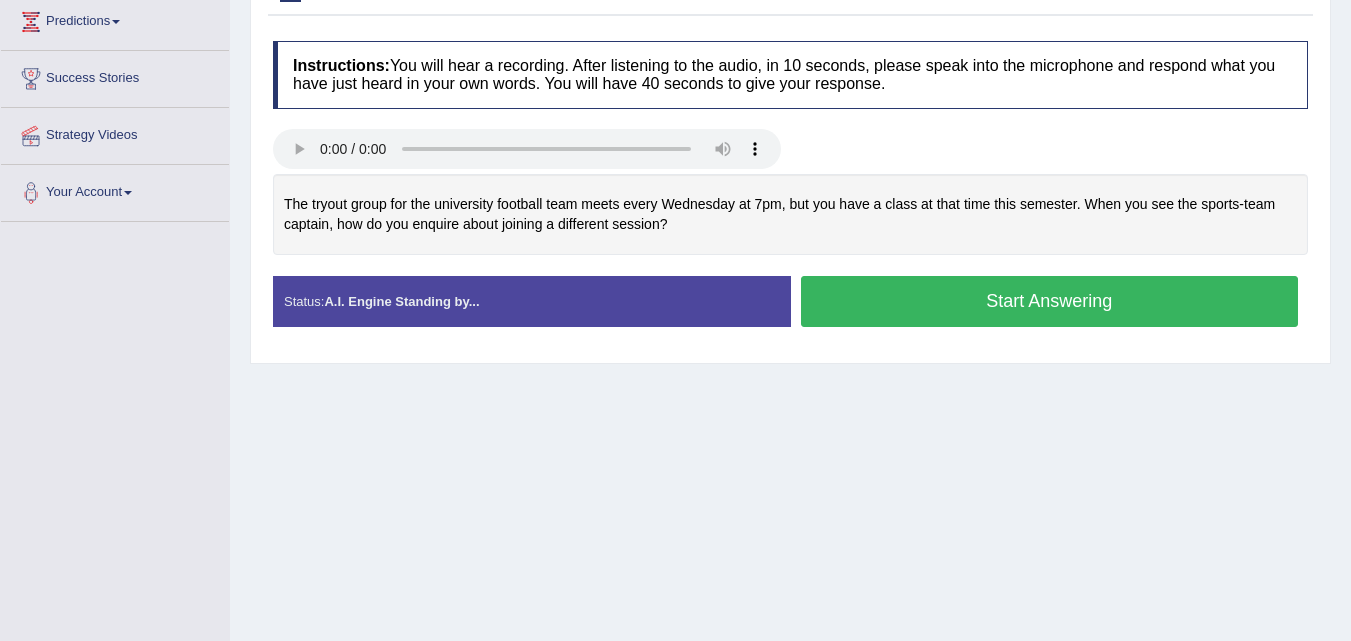 type 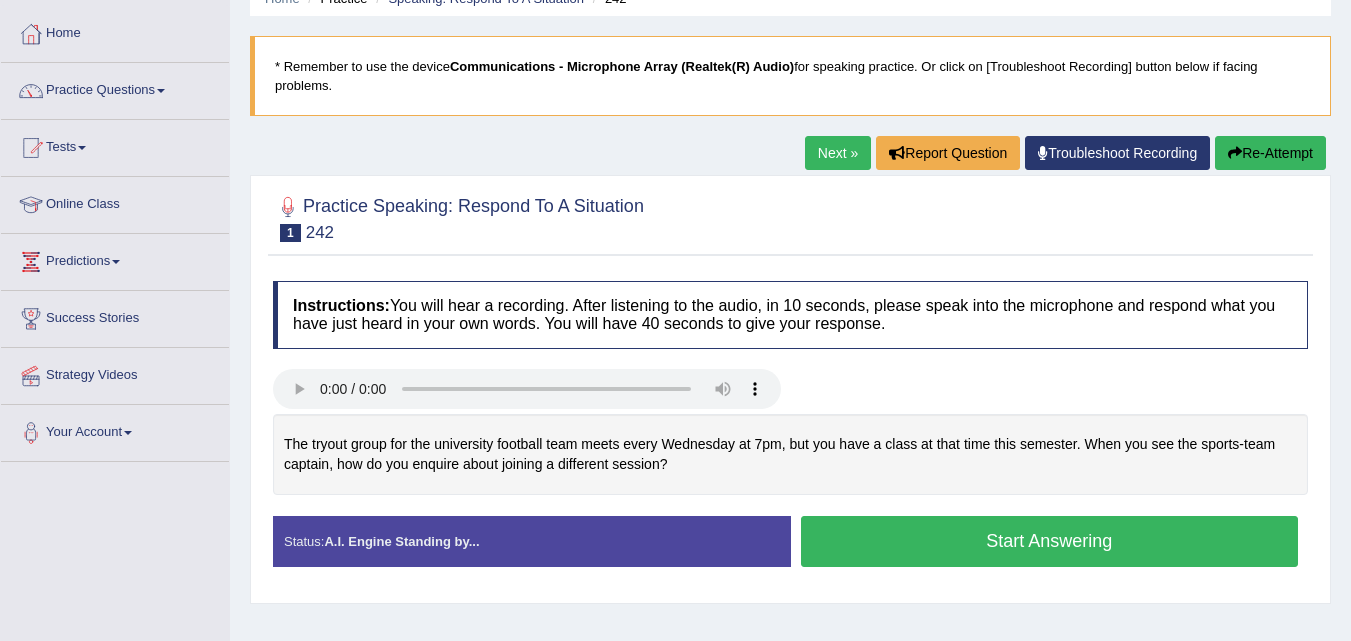 scroll, scrollTop: 76, scrollLeft: 0, axis: vertical 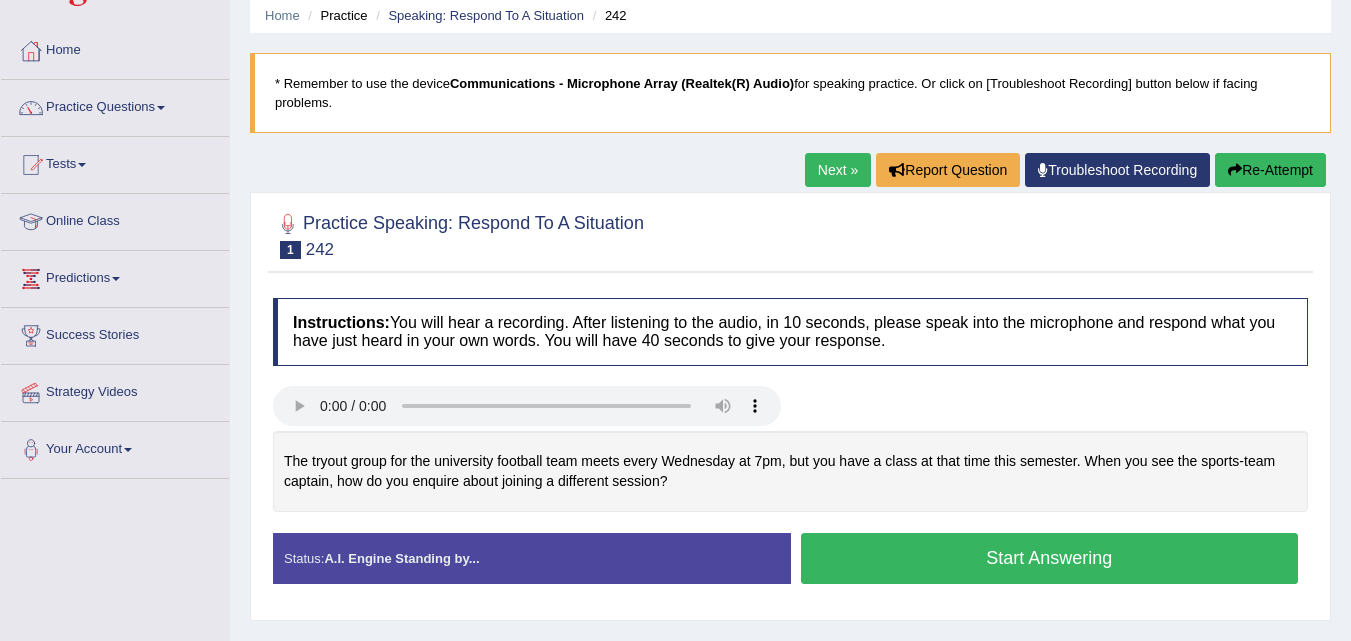 drag, startPoint x: 288, startPoint y: 450, endPoint x: 757, endPoint y: 493, distance: 470.9671 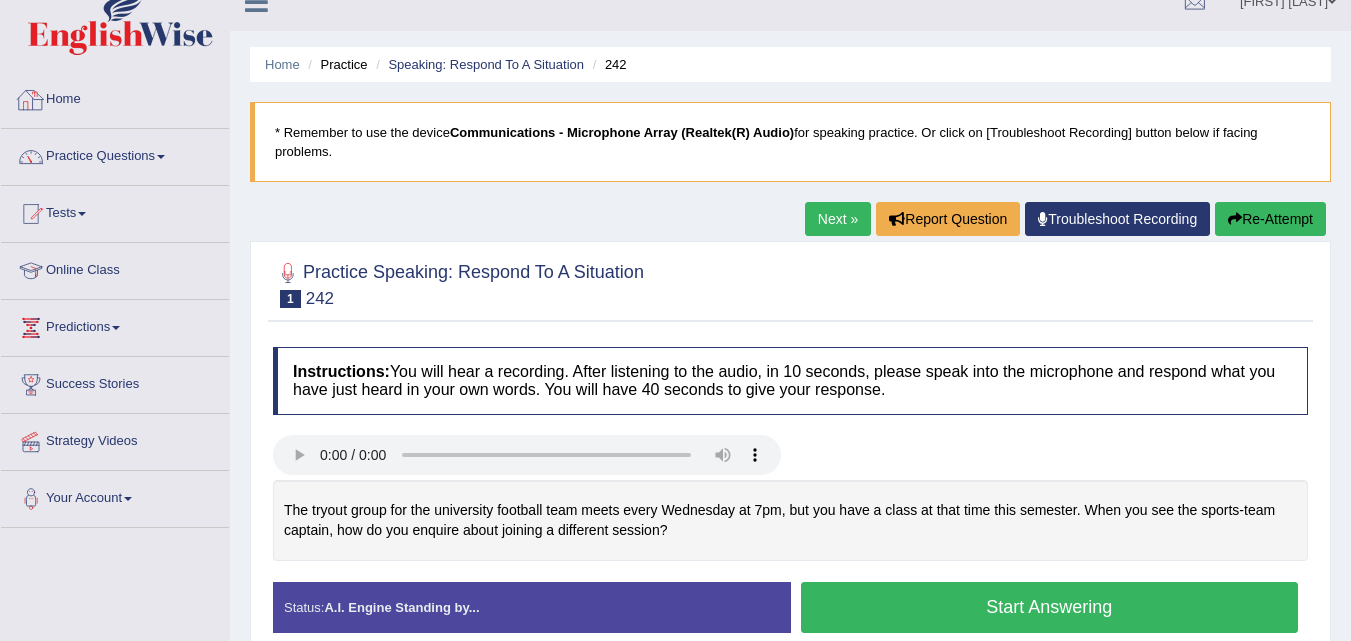 scroll, scrollTop: 0, scrollLeft: 0, axis: both 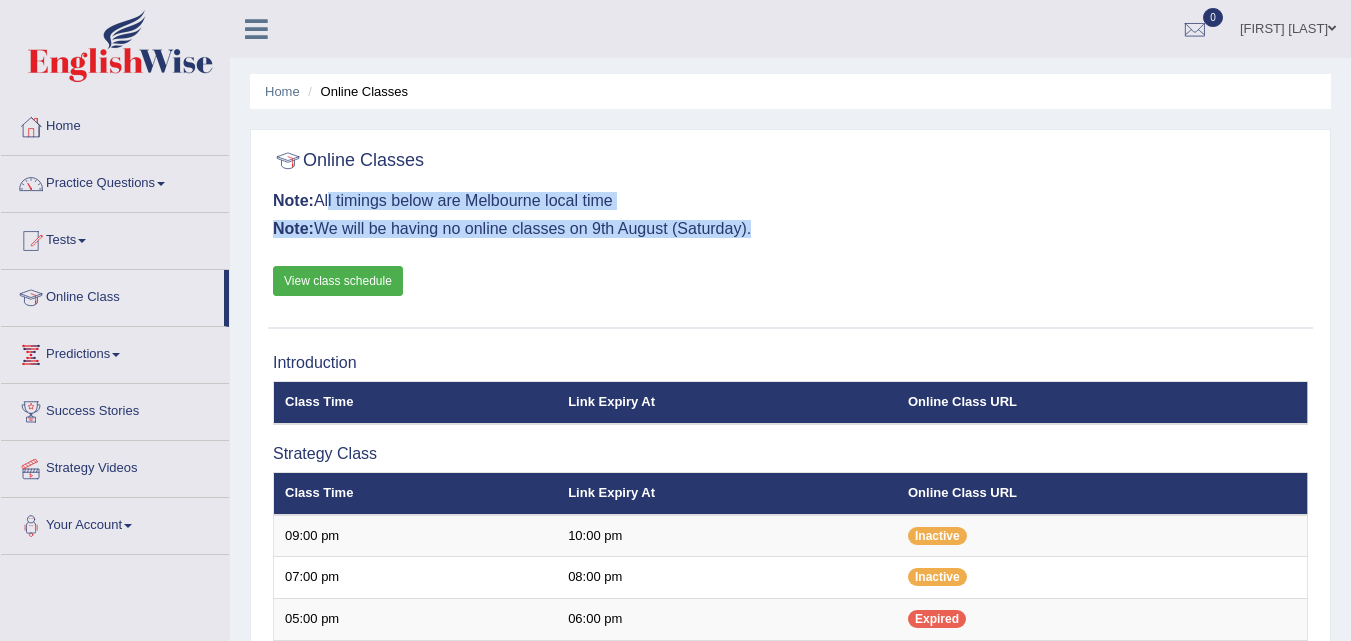 drag, startPoint x: 325, startPoint y: 209, endPoint x: 795, endPoint y: 241, distance: 471.0881 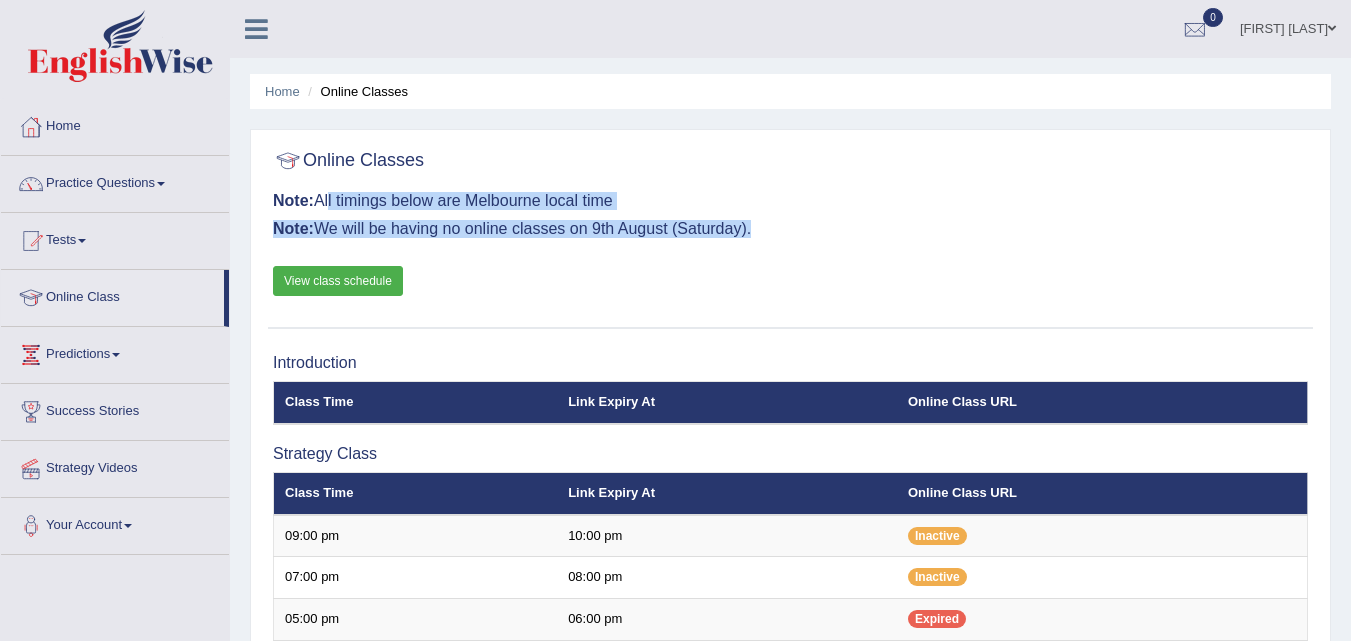 click on "Online Classes
Note:  All timings below are [CITY] local time
Note:  We will be having no online classes on [DATE] ([DAY]).
View class schedule" at bounding box center (790, 234) 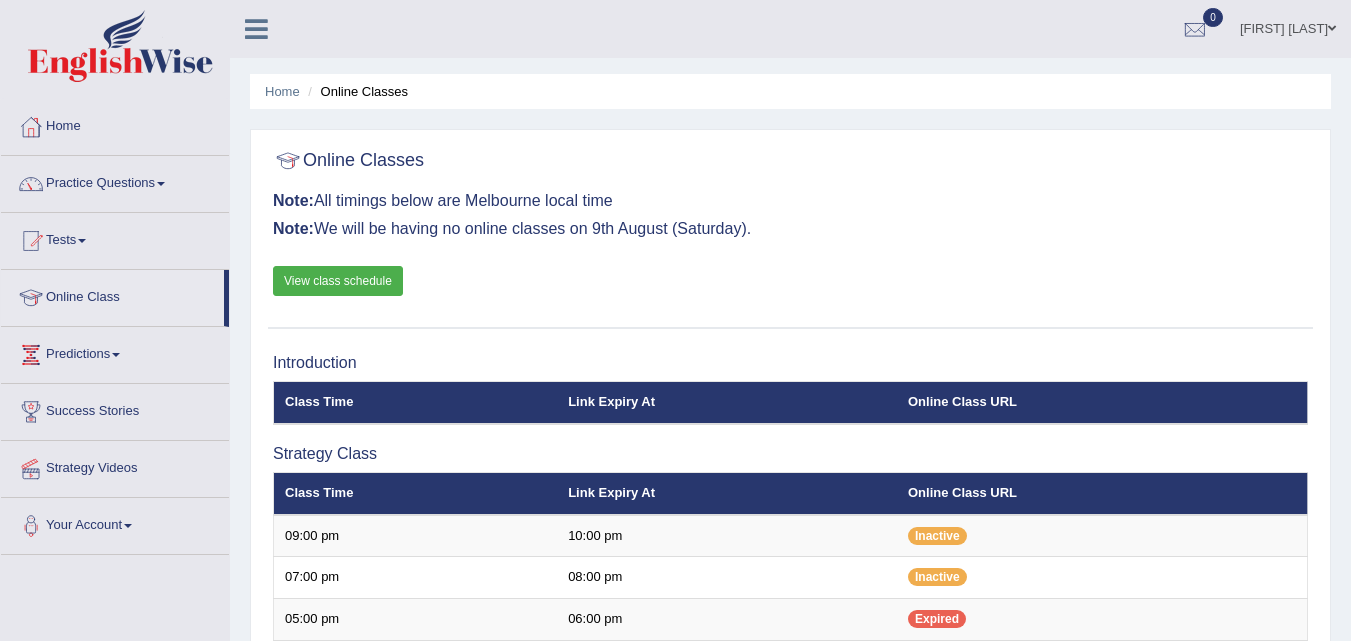 drag, startPoint x: 739, startPoint y: 239, endPoint x: 1305, endPoint y: 302, distance: 569.49536 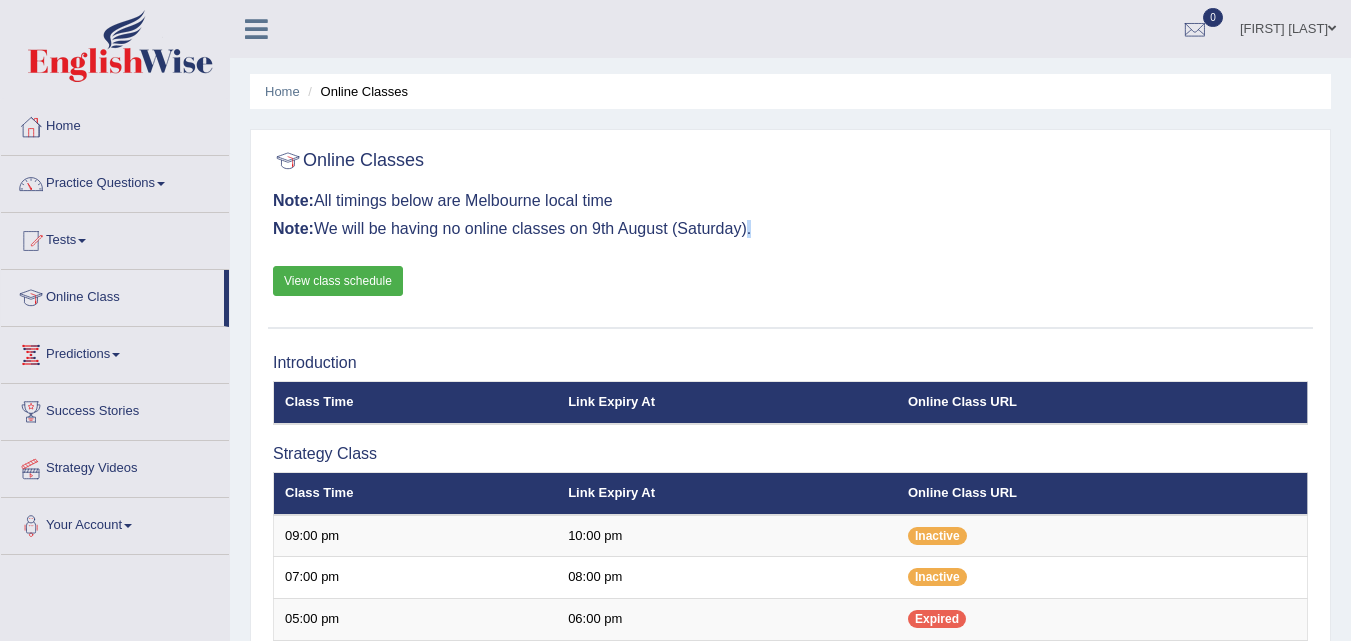 click on "Note:  We will be having no online classes on 9th August (Saturday)." at bounding box center [790, 229] 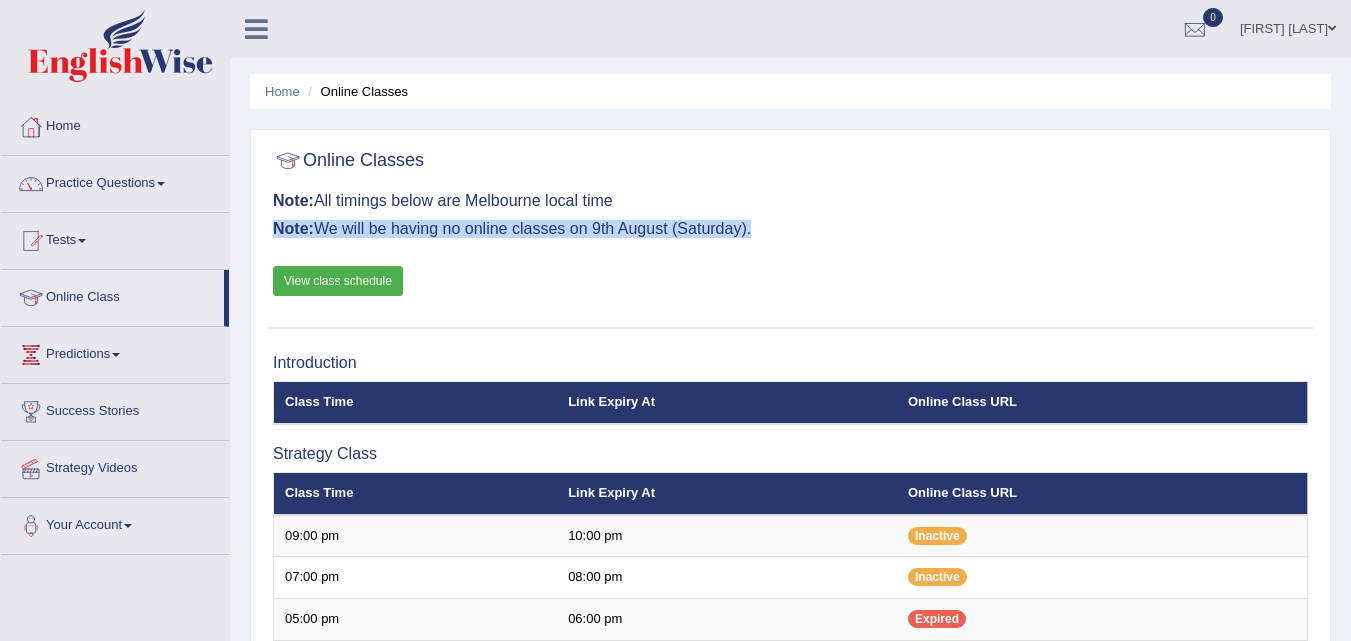 click on "Note:  We will be having no online classes on 9th August (Saturday)." at bounding box center [790, 229] 